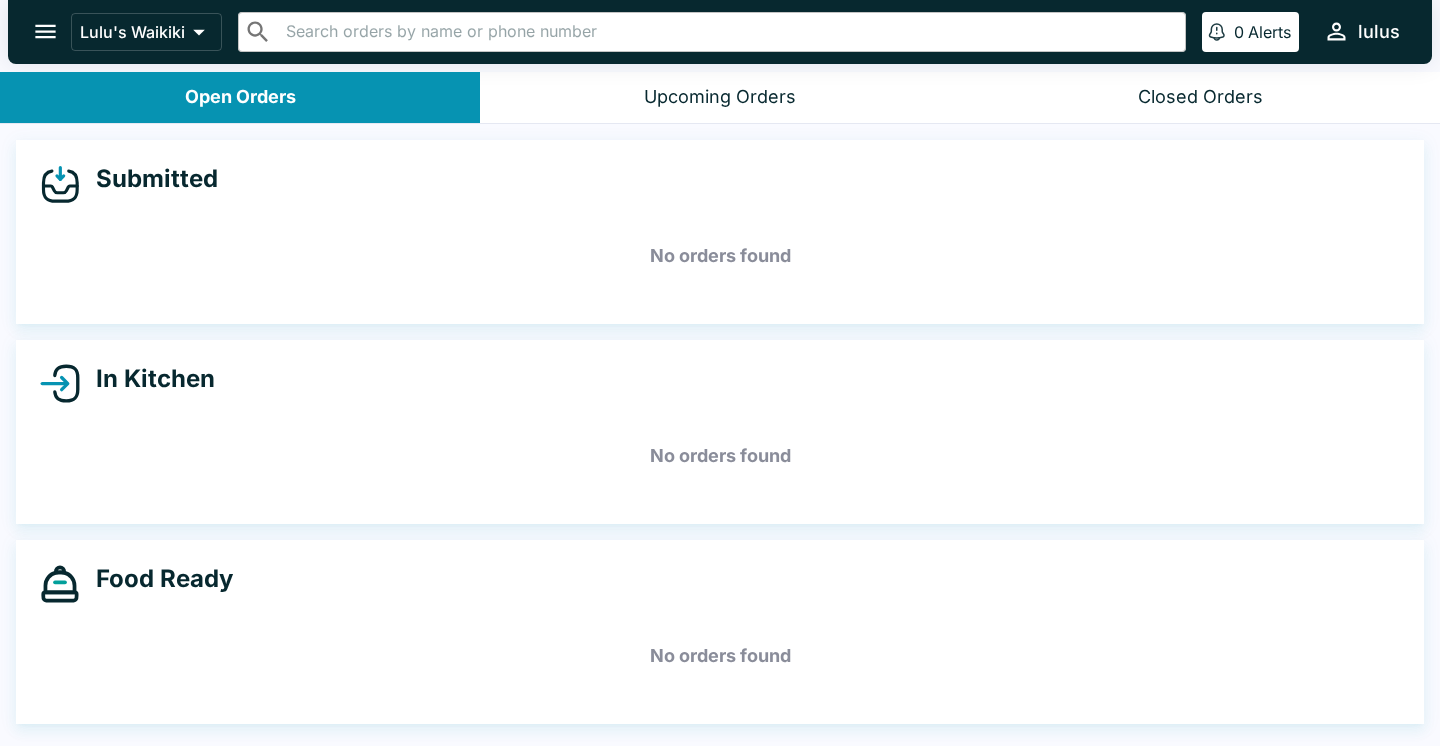 scroll, scrollTop: 0, scrollLeft: 0, axis: both 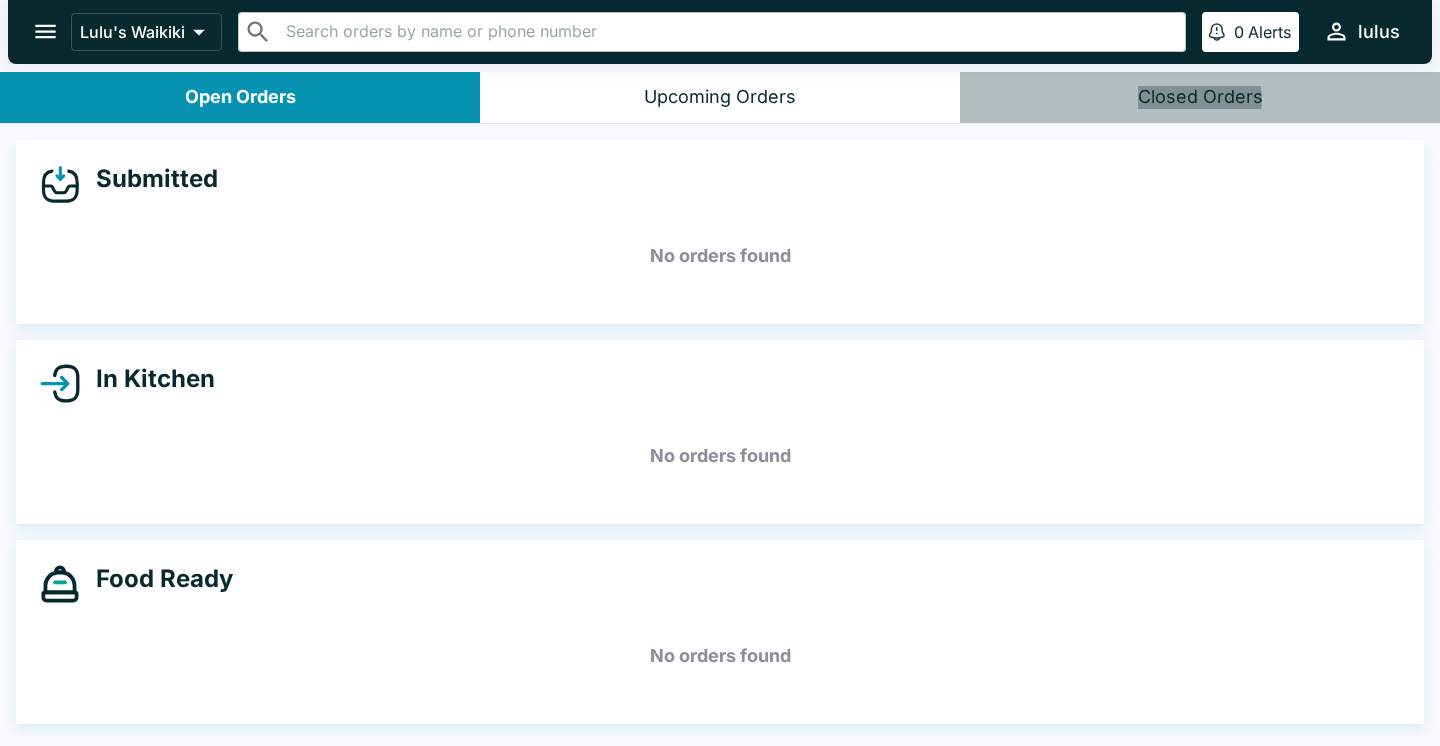 click on "Closed Orders" at bounding box center (1200, 97) 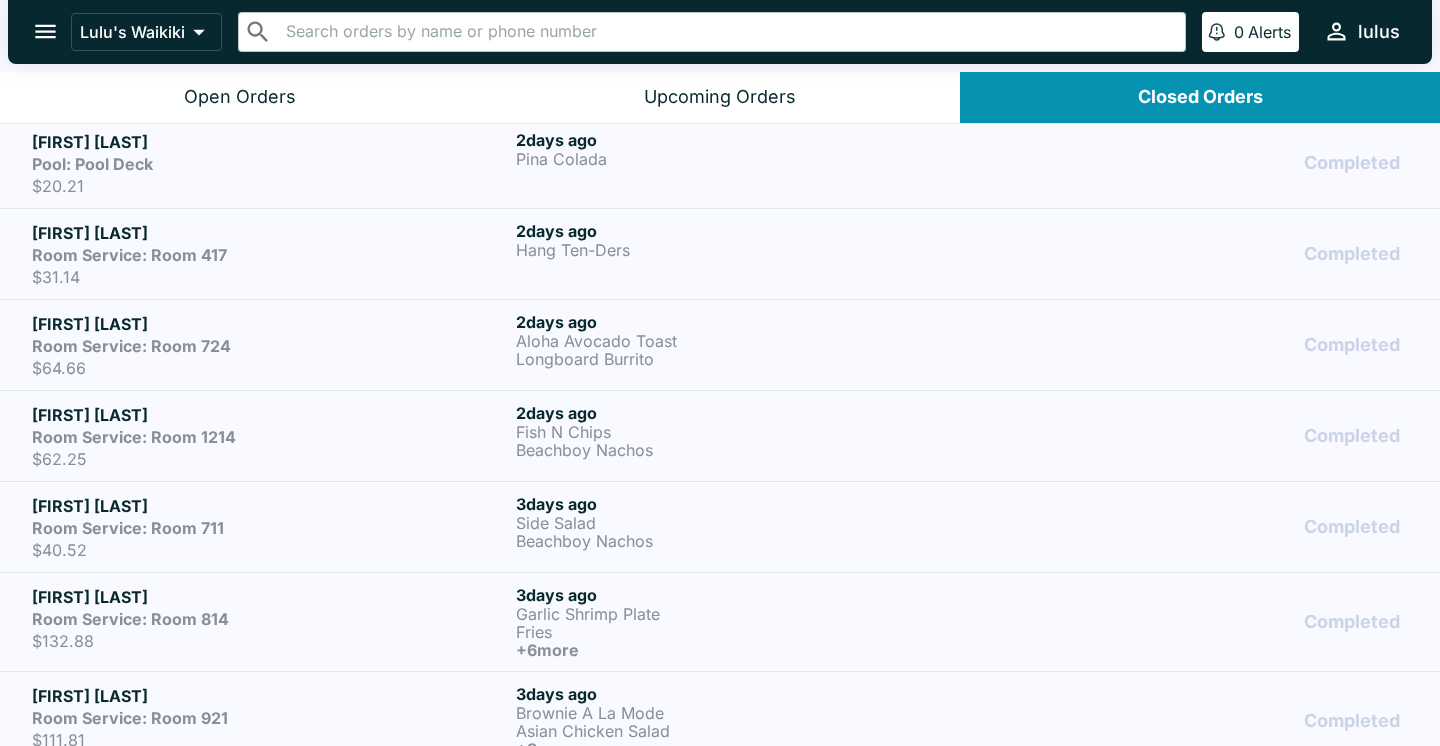 scroll, scrollTop: 1038, scrollLeft: 0, axis: vertical 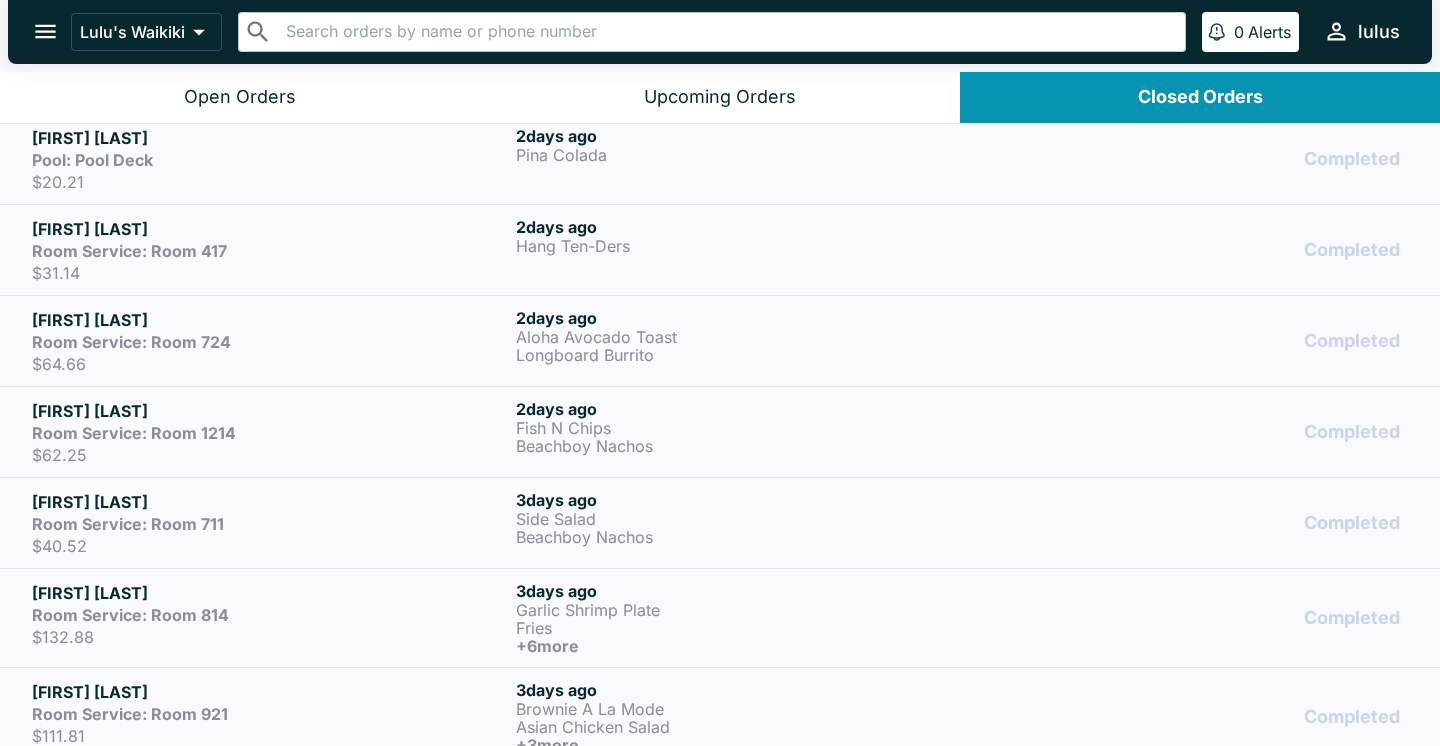 click on "[FIRST] [LAST] Room Service: Room 1214 $62.25 2  days ago Fish N Chips Beachboy Nachos  Completed" at bounding box center [720, 431] 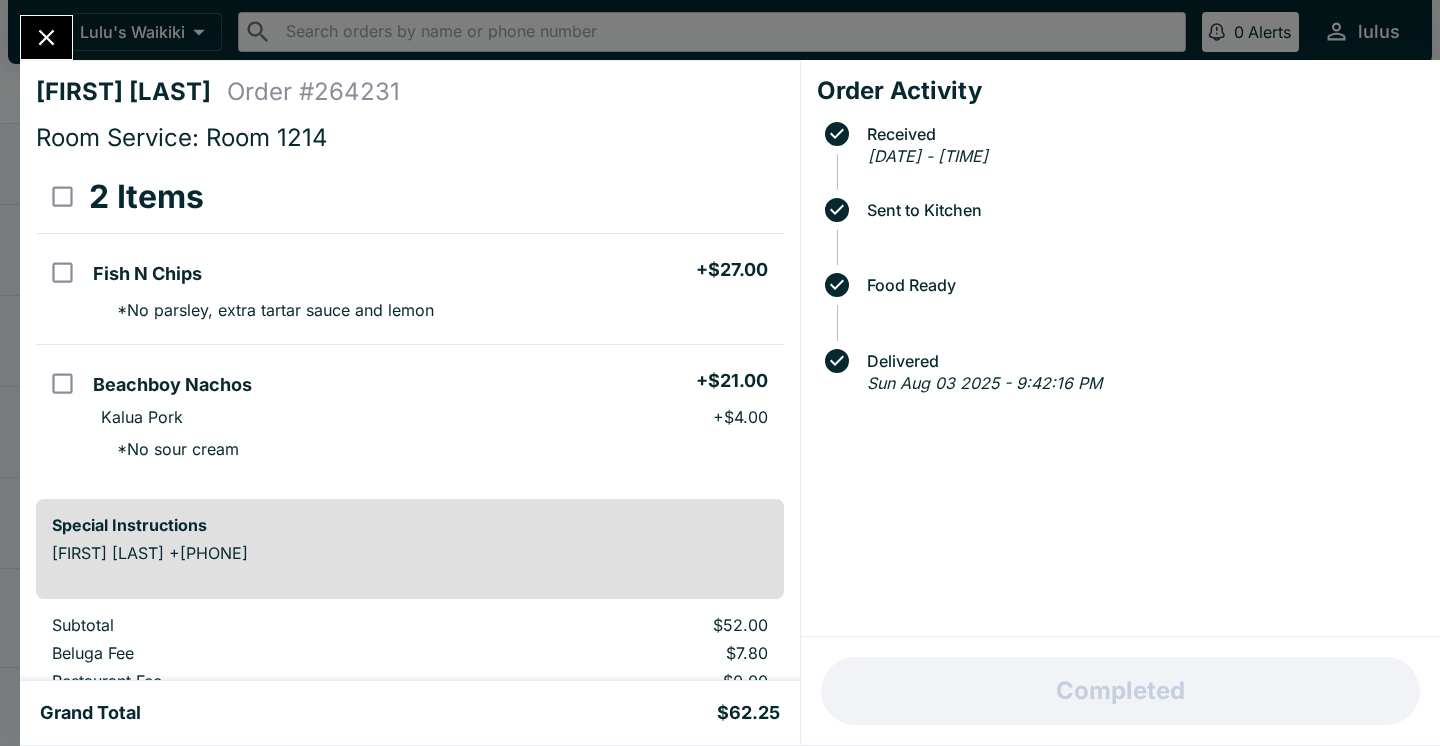 click 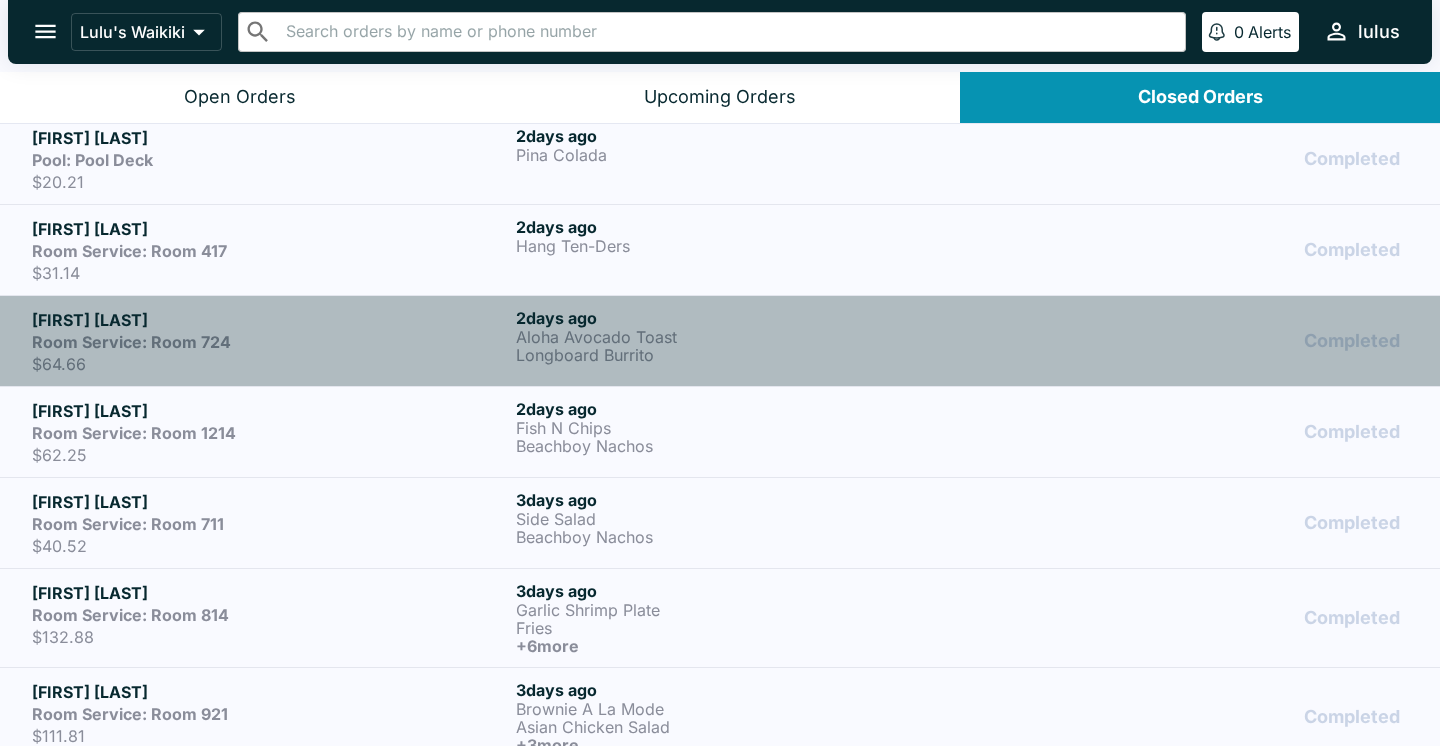 click on "$64.66" at bounding box center [270, 364] 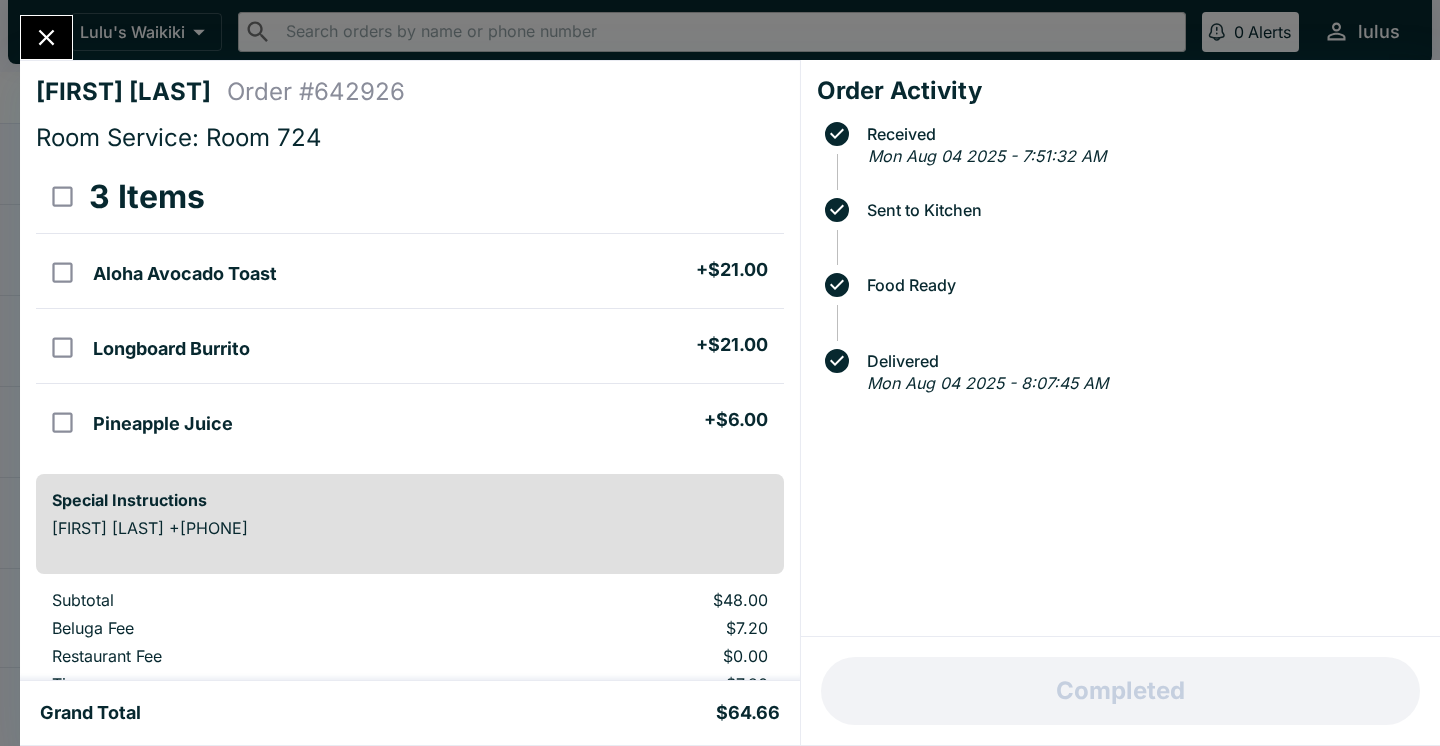 click 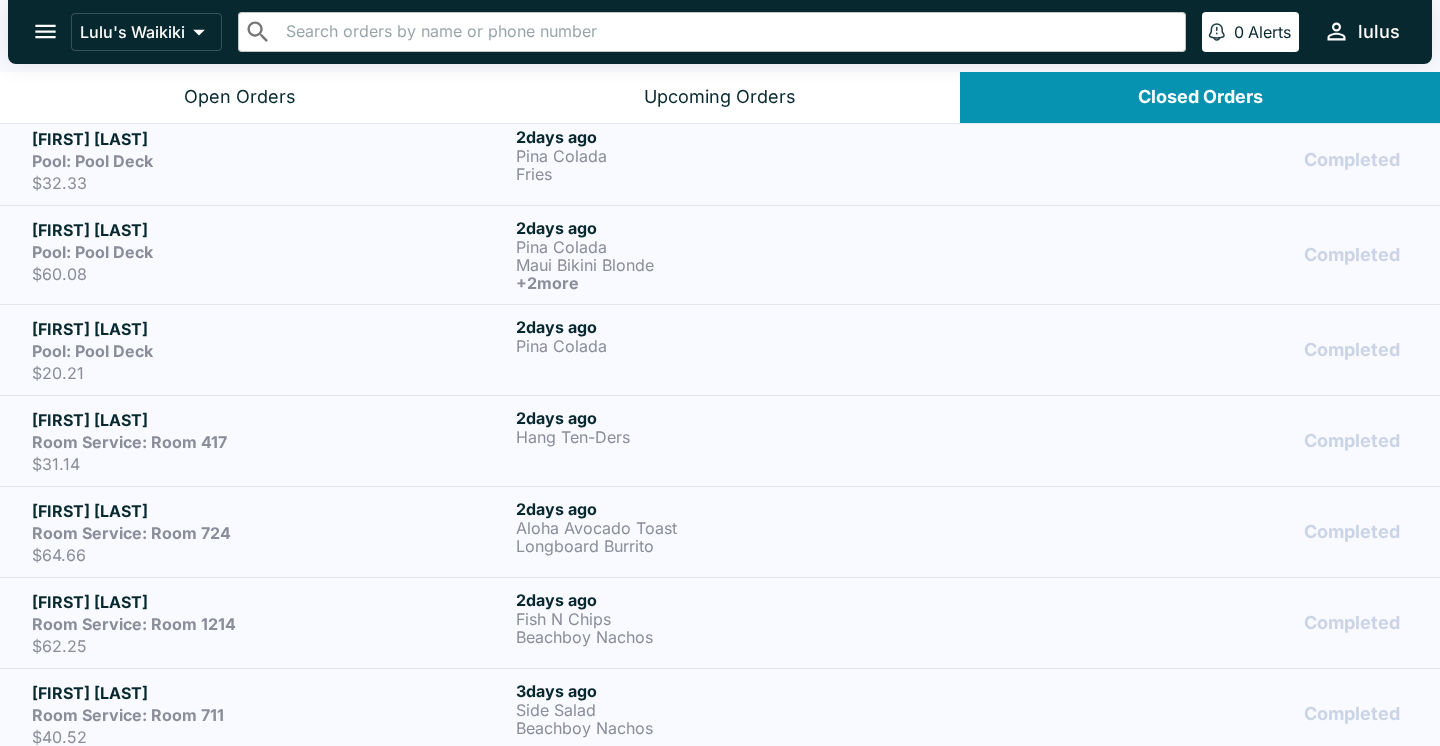scroll, scrollTop: 846, scrollLeft: 0, axis: vertical 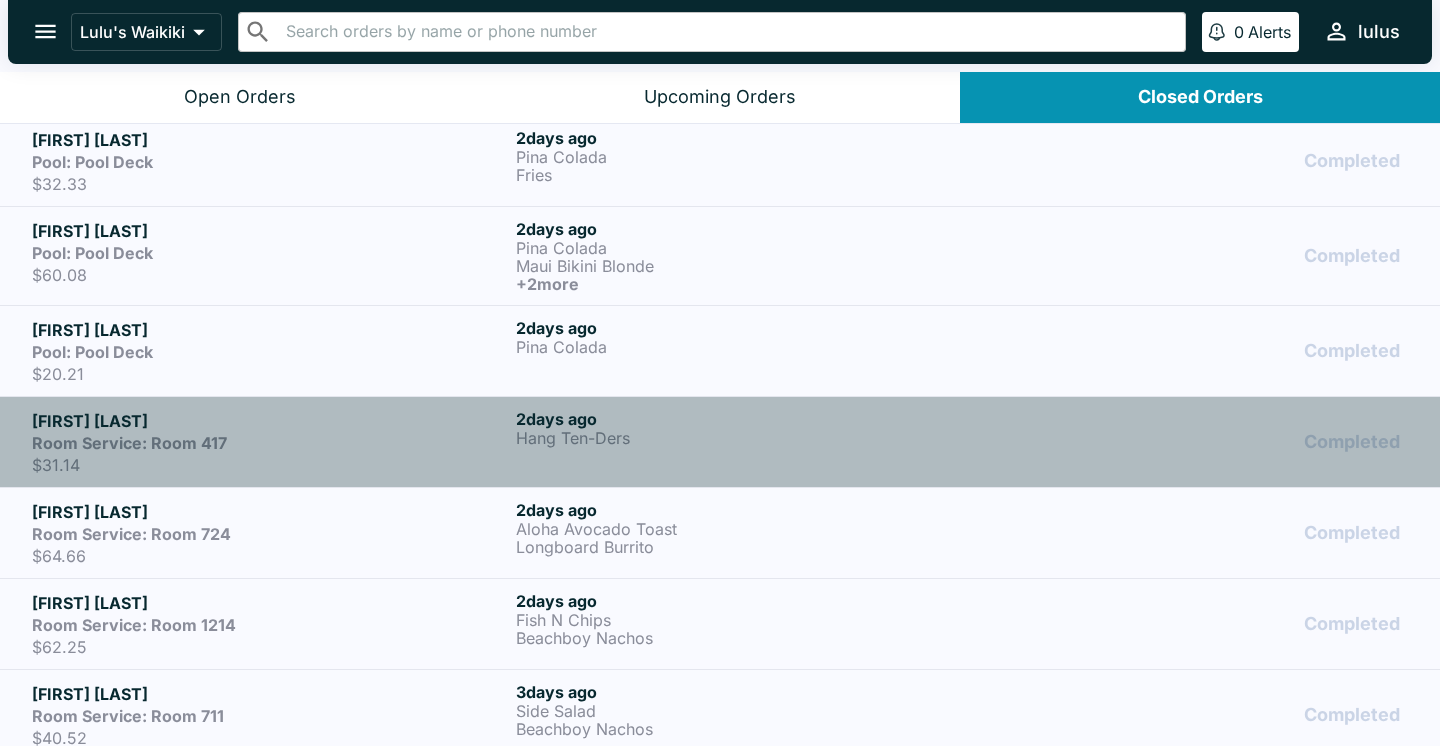 click on "$31.14" at bounding box center [270, 465] 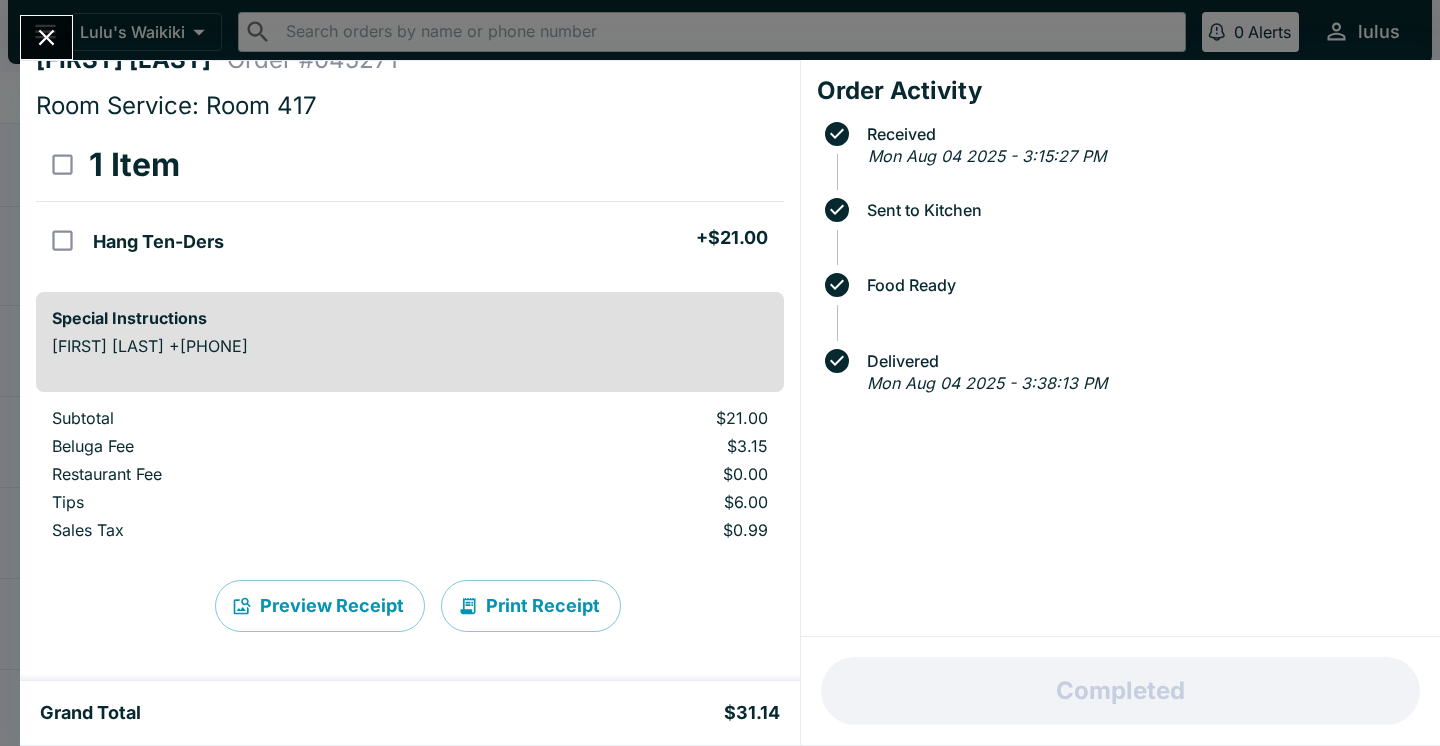 scroll, scrollTop: 32, scrollLeft: 0, axis: vertical 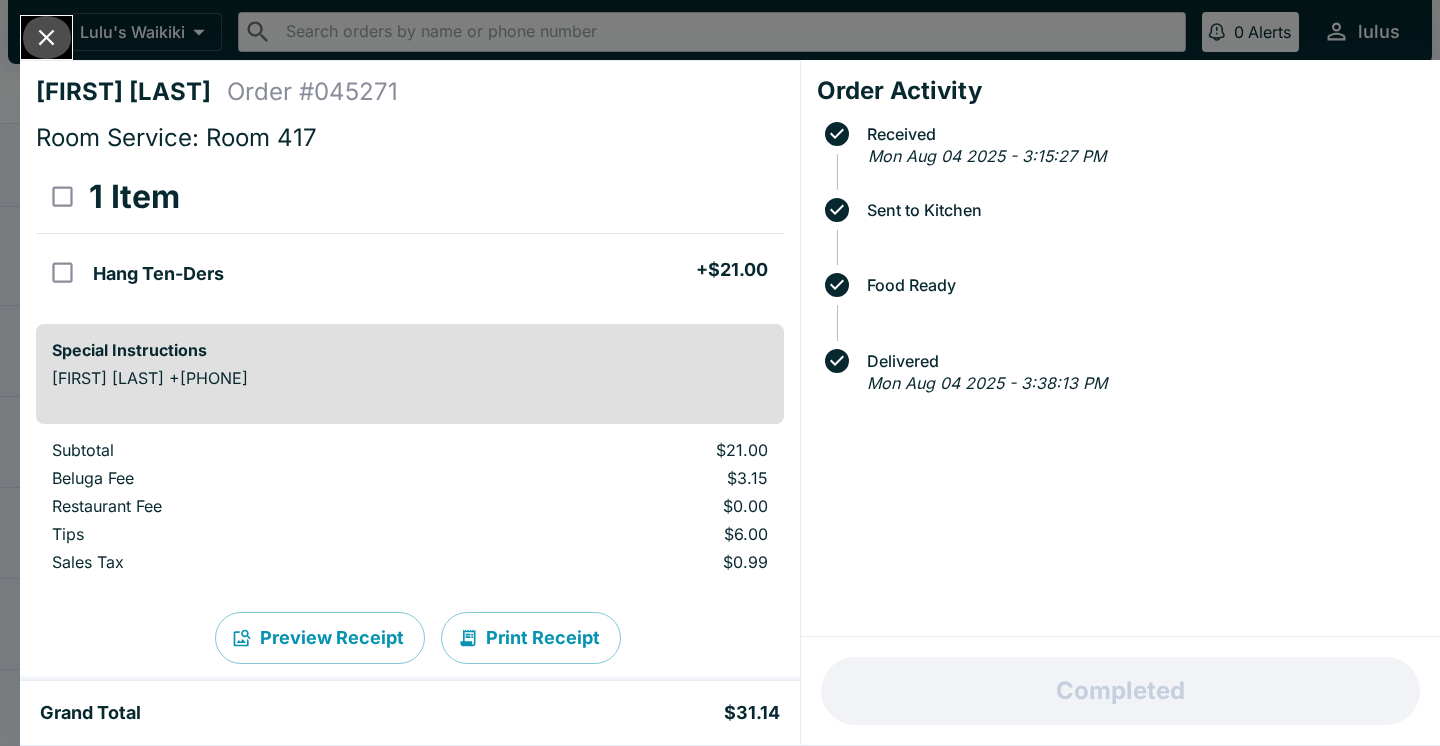 click at bounding box center [46, 37] 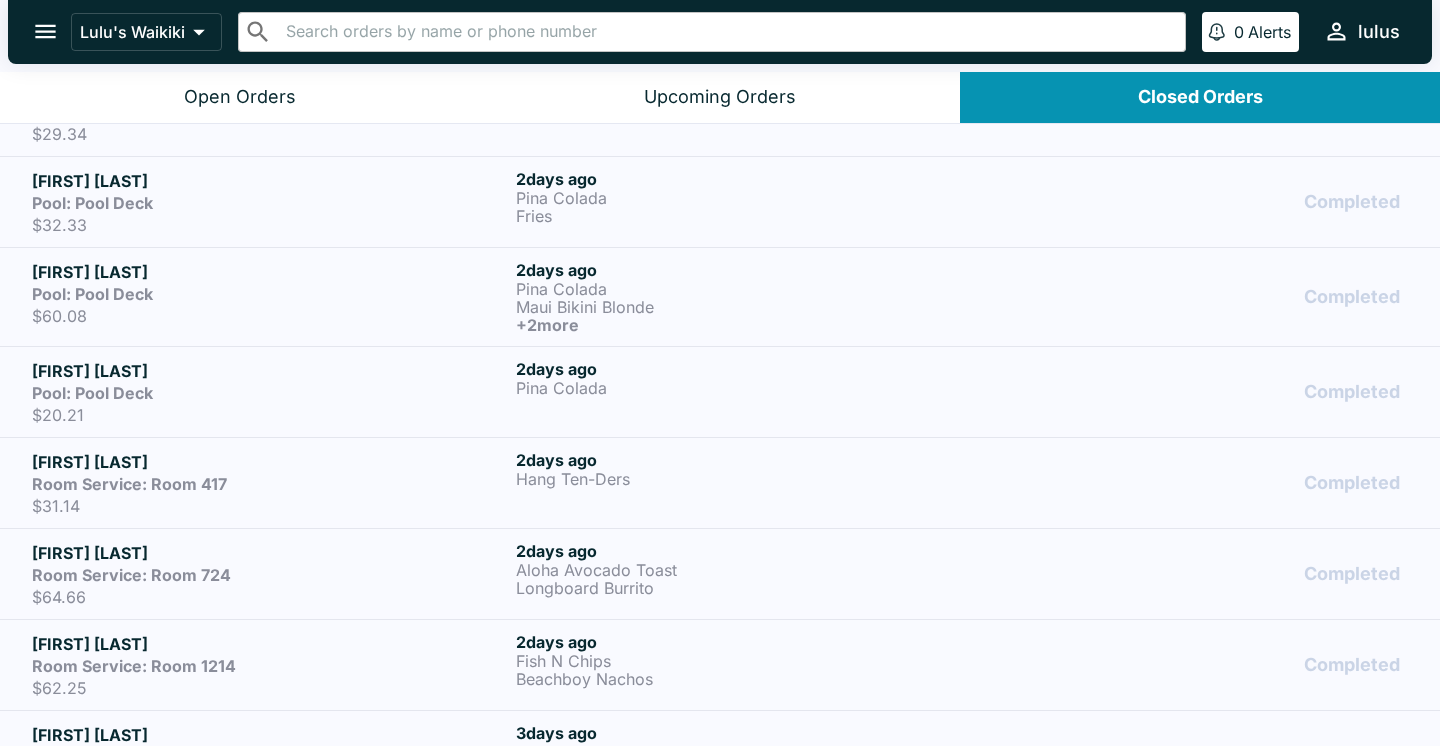 scroll, scrollTop: 803, scrollLeft: 0, axis: vertical 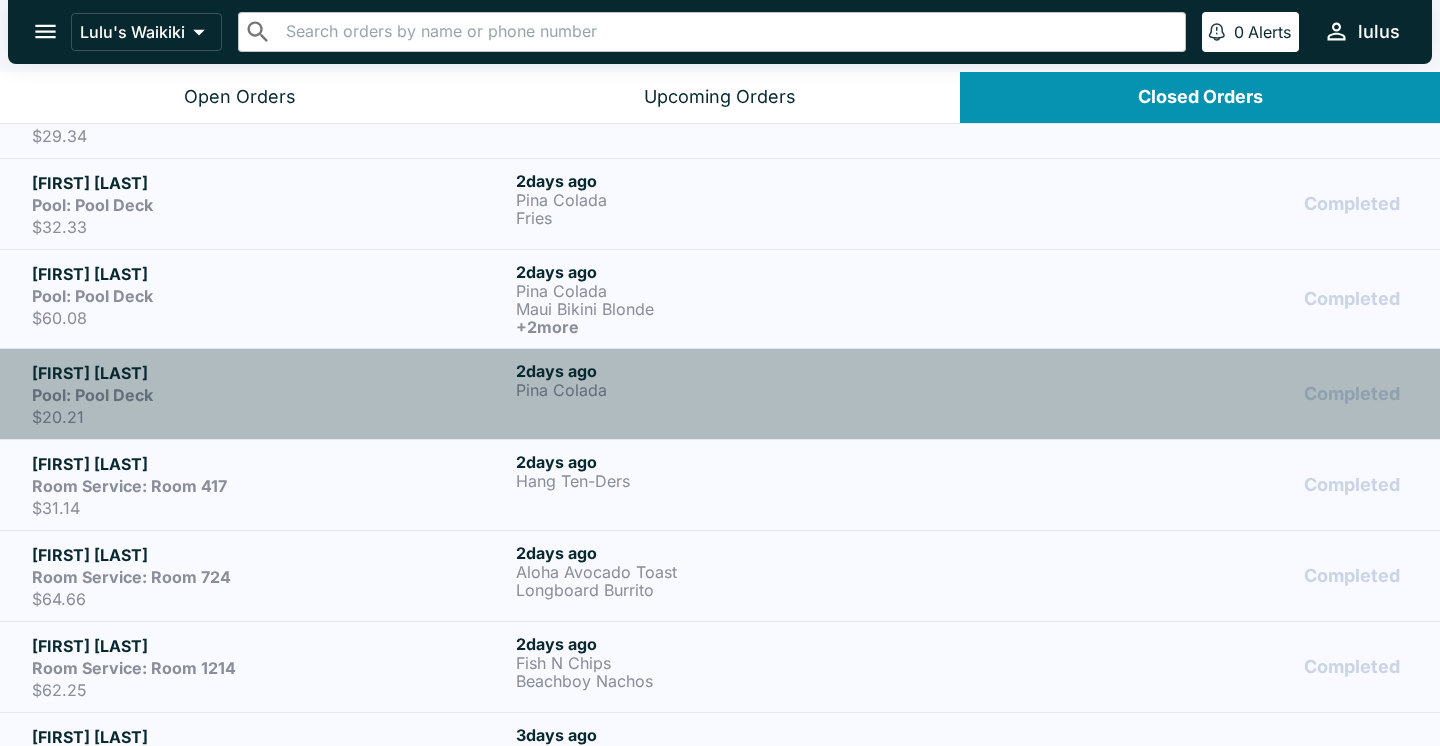 click on "Pool: Pool Deck" at bounding box center (270, 395) 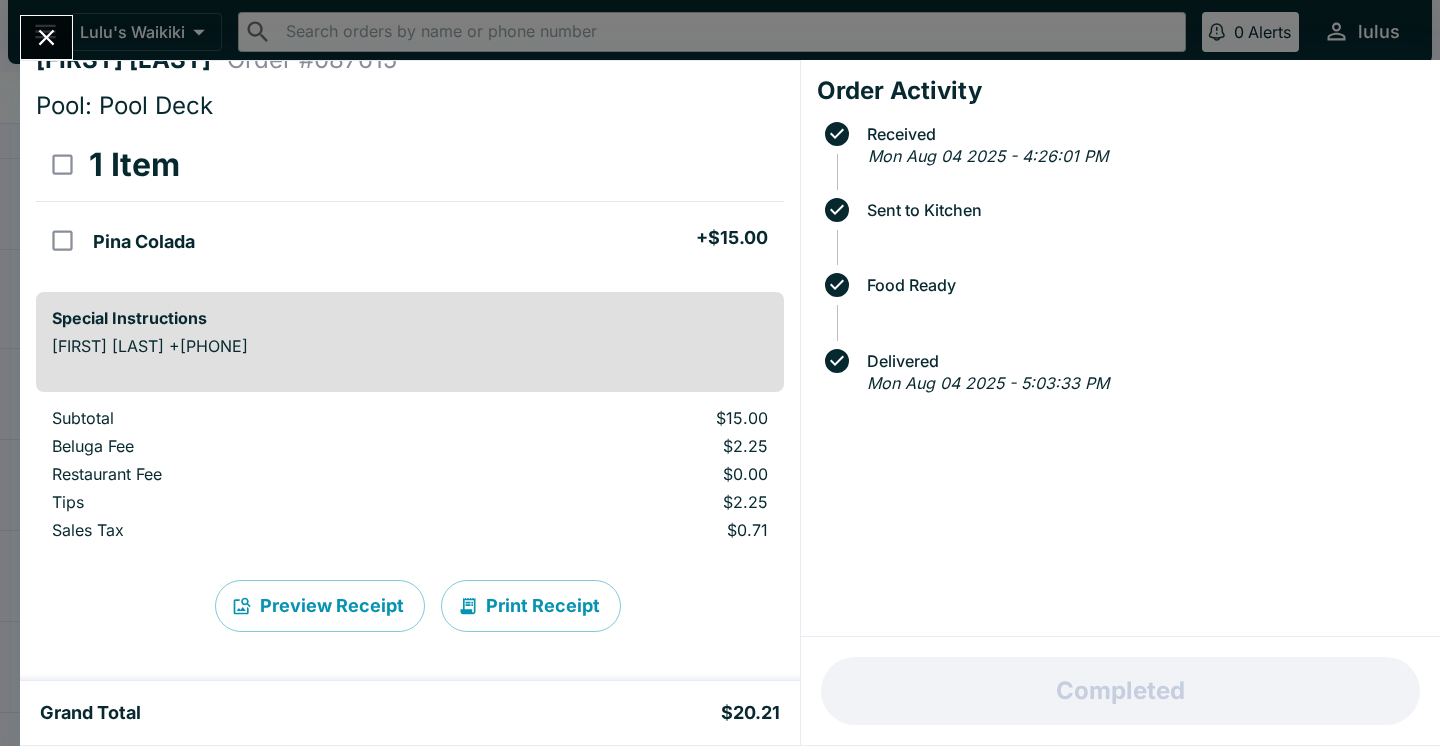 scroll, scrollTop: 32, scrollLeft: 0, axis: vertical 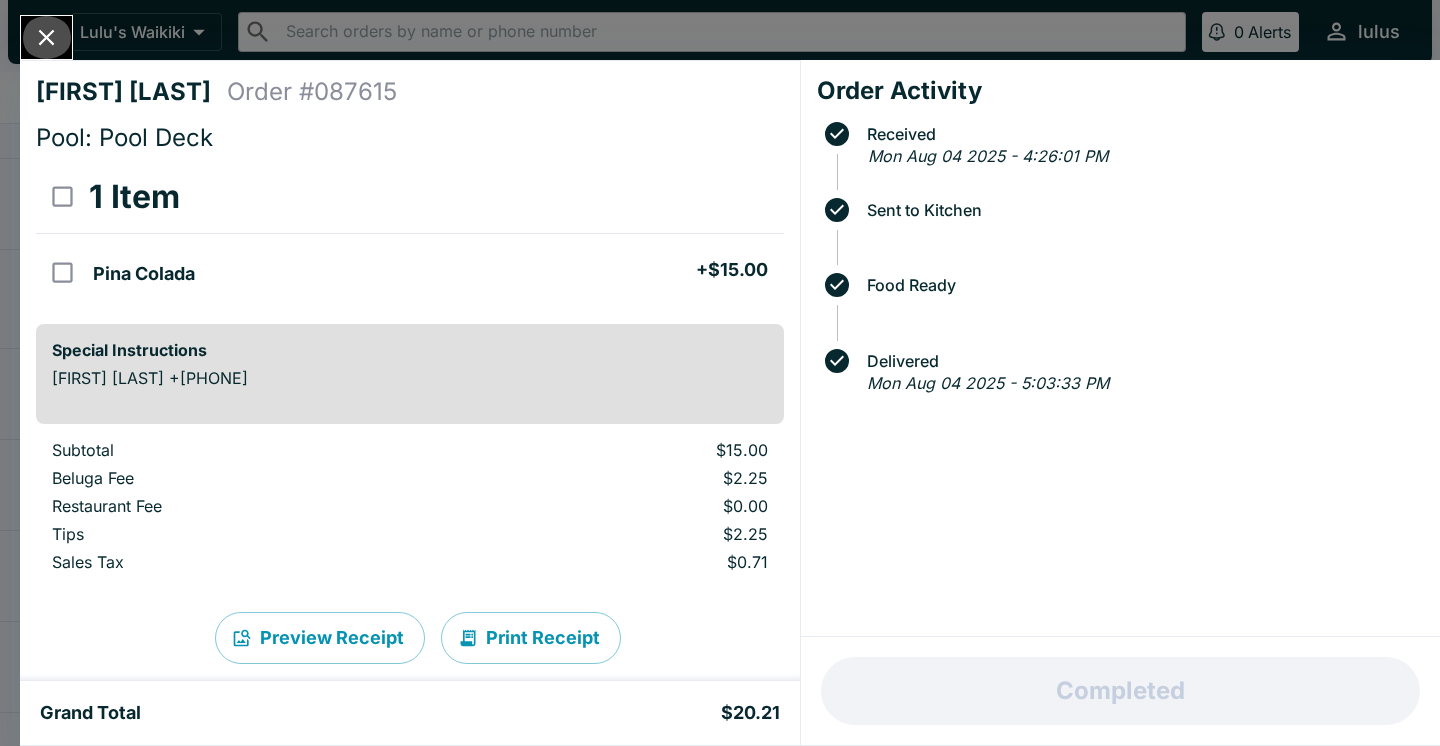 click 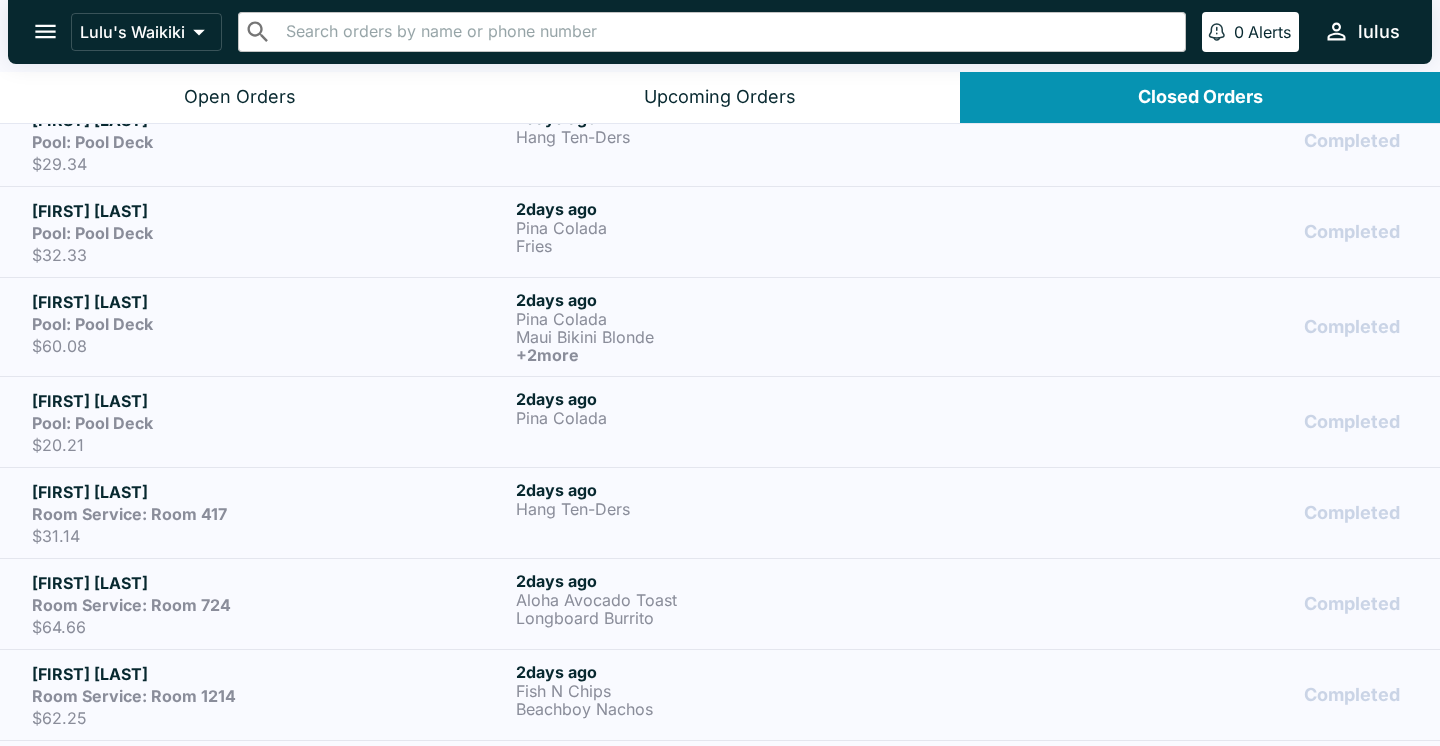scroll, scrollTop: 765, scrollLeft: 0, axis: vertical 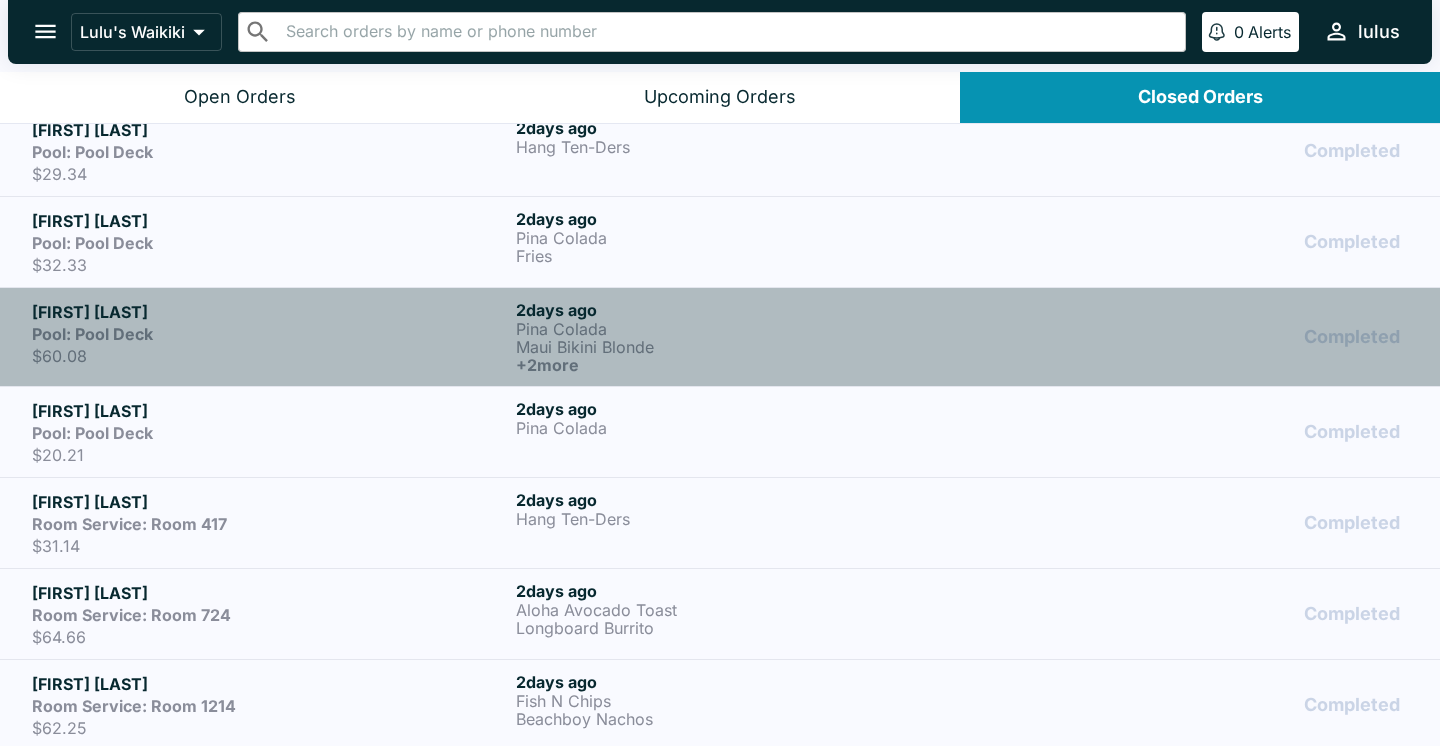 click on "$60.08" at bounding box center [270, 356] 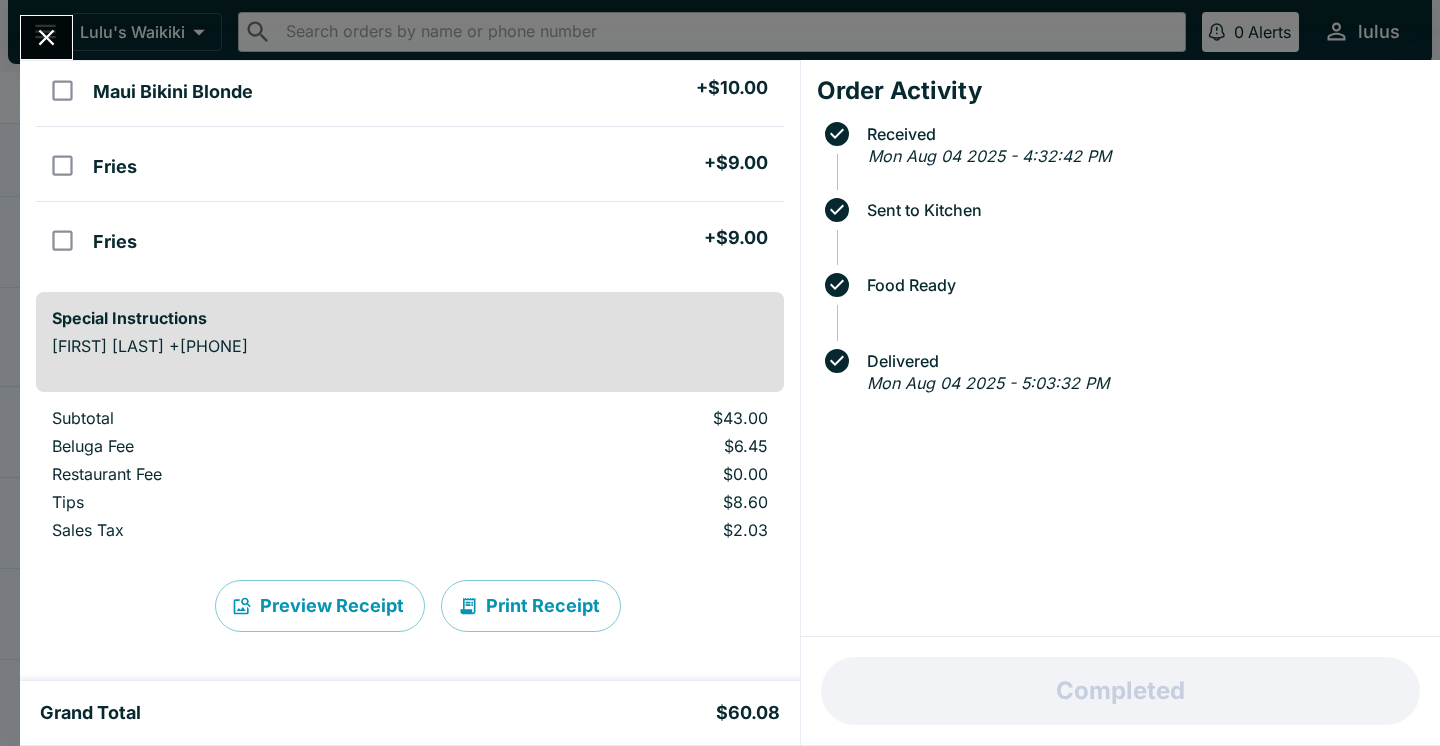 scroll, scrollTop: 257, scrollLeft: 0, axis: vertical 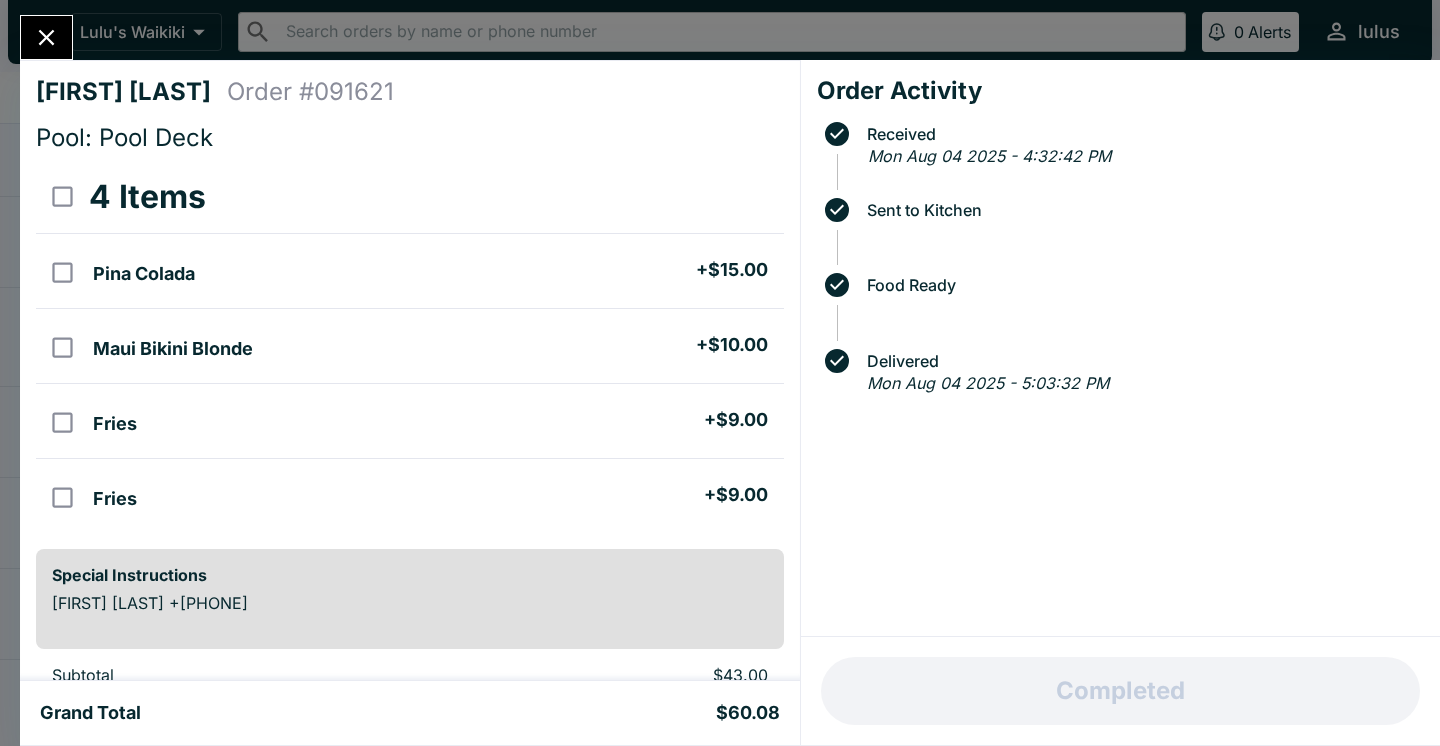 click 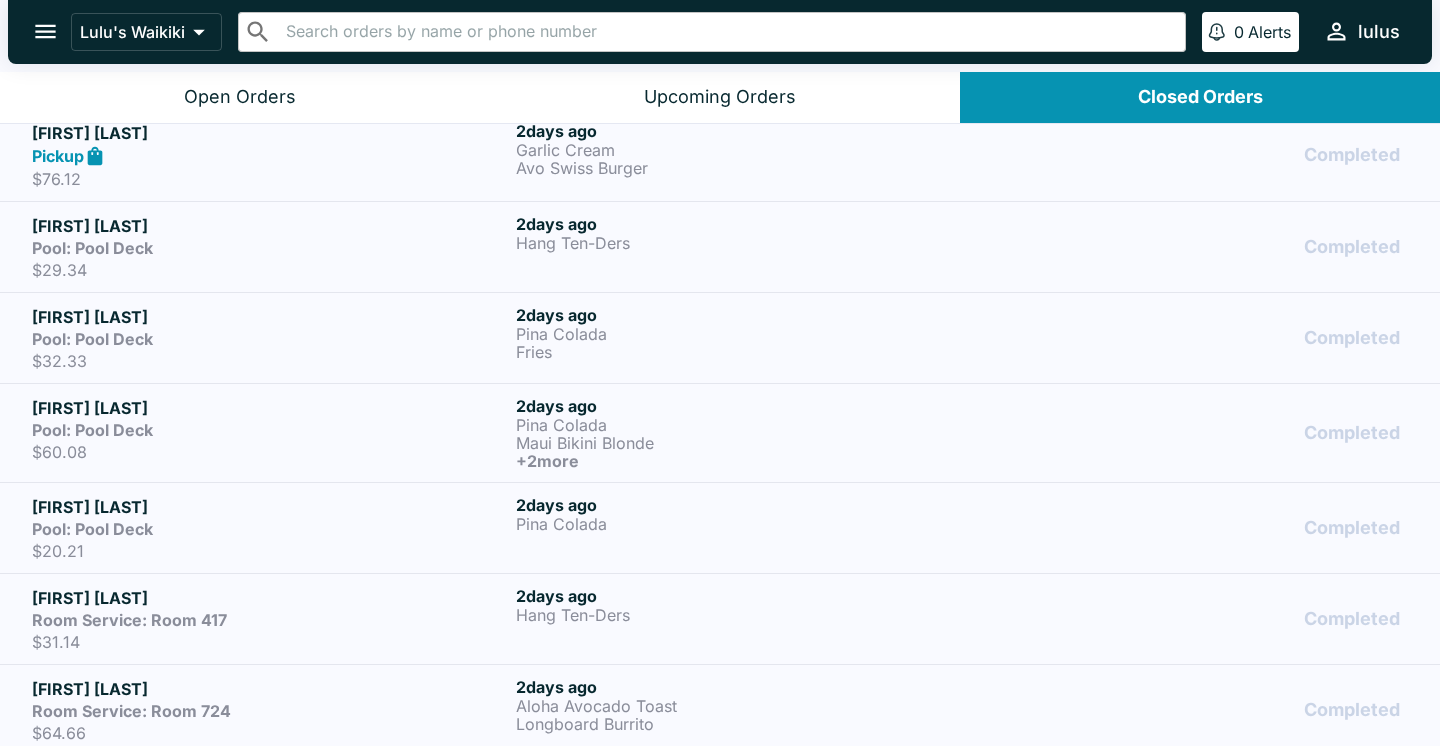 scroll, scrollTop: 667, scrollLeft: 0, axis: vertical 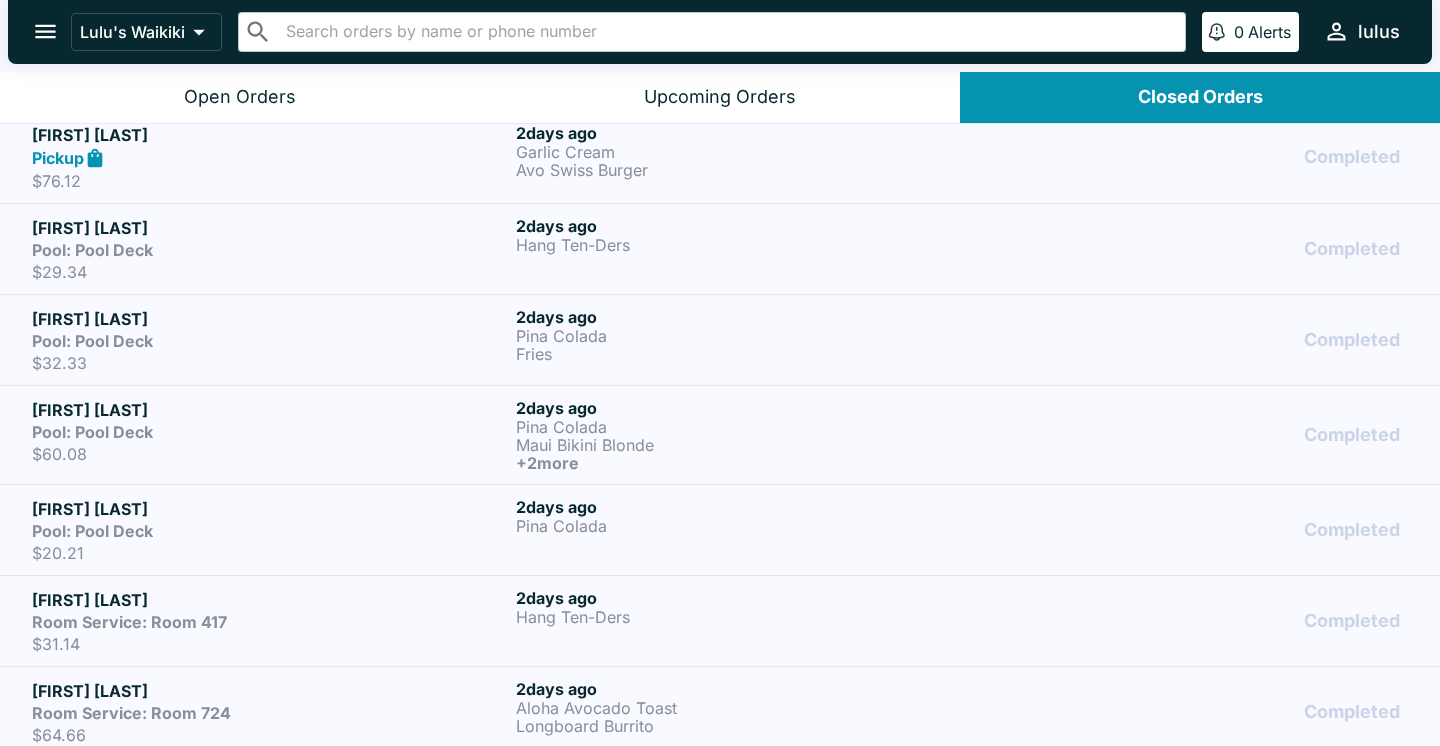 click on "$32.33" at bounding box center [270, 363] 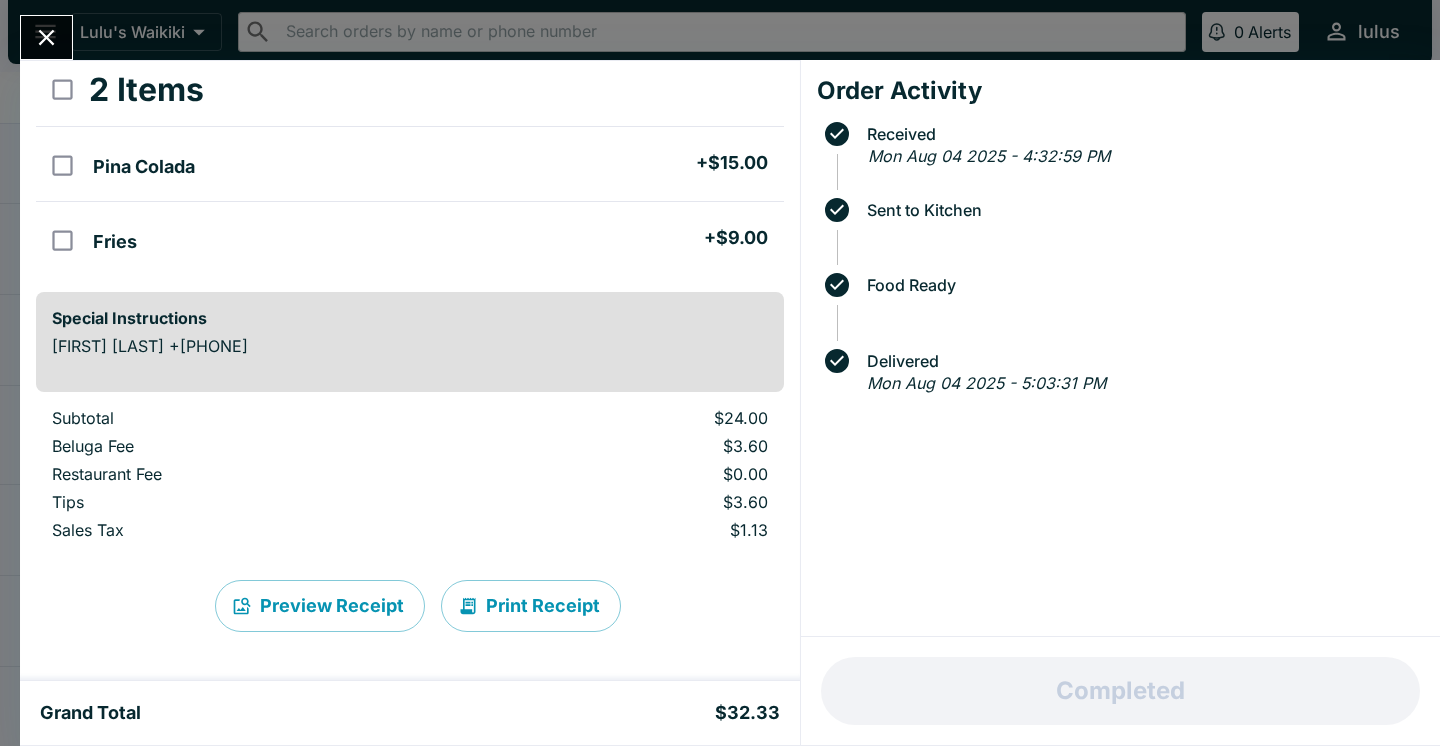 scroll, scrollTop: 107, scrollLeft: 0, axis: vertical 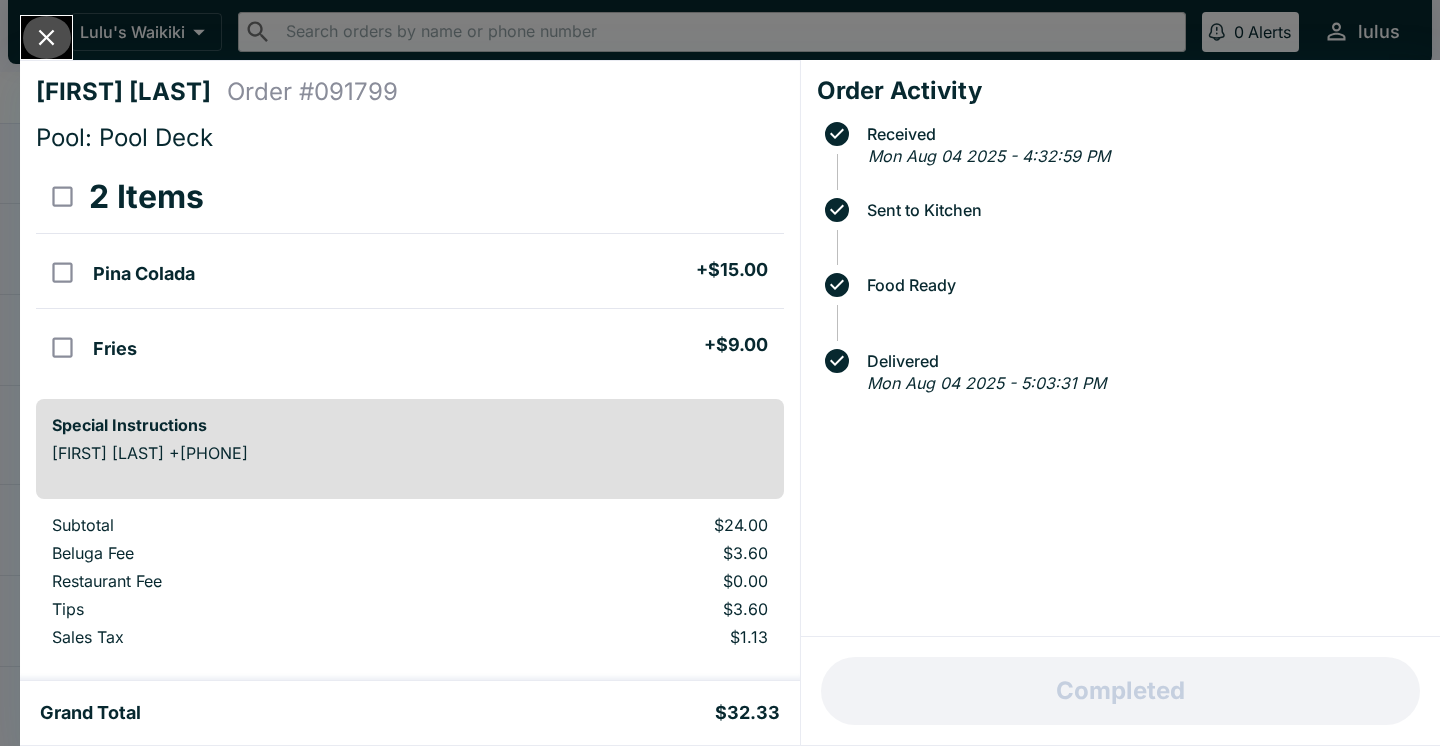click 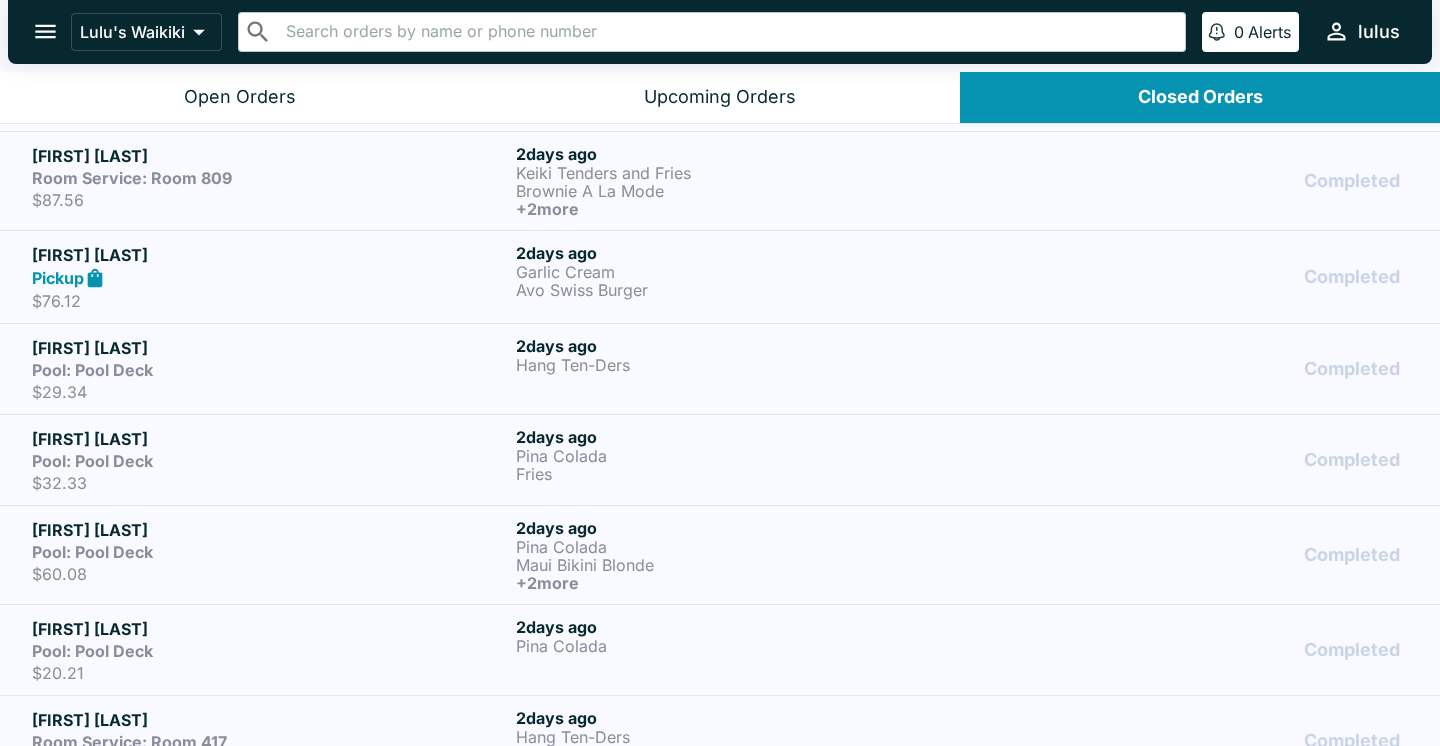 scroll, scrollTop: 545, scrollLeft: 0, axis: vertical 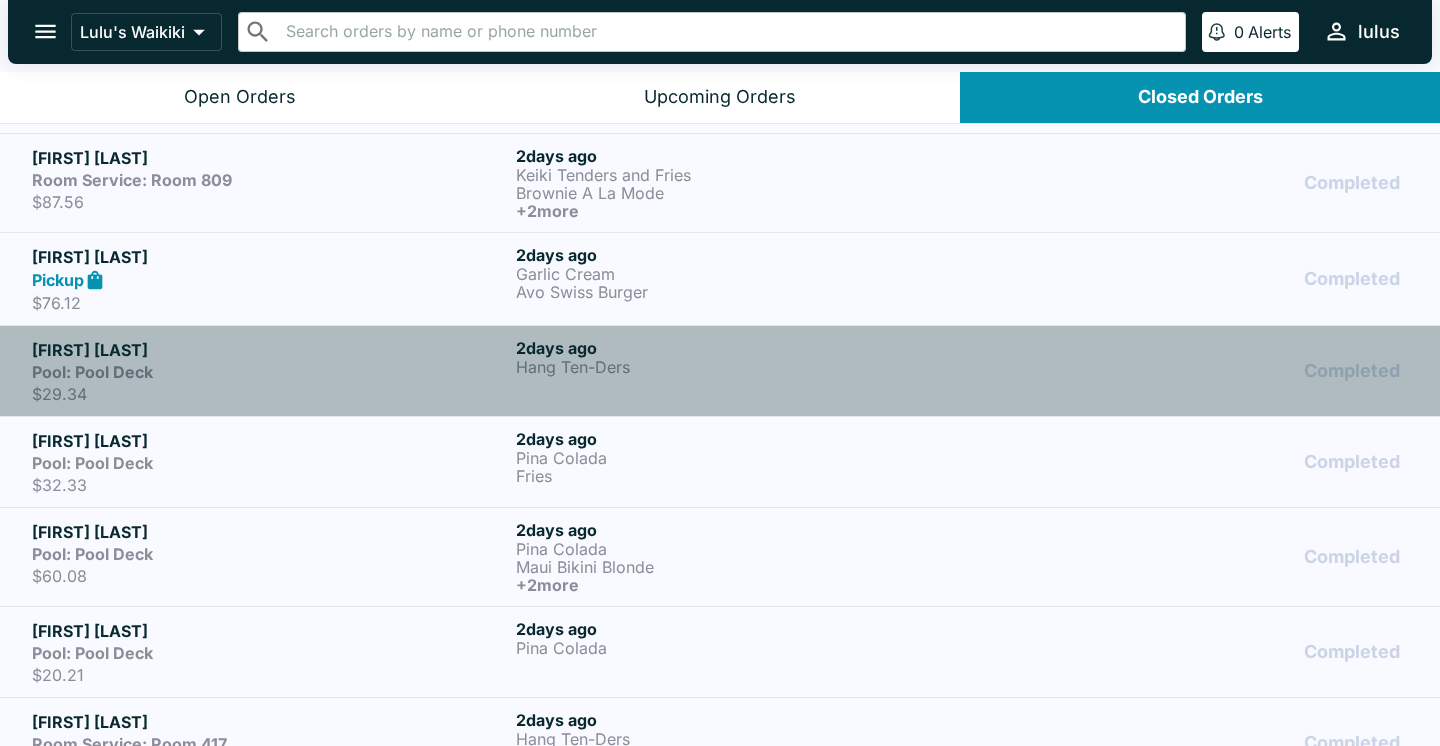 click on "$29.34" at bounding box center (270, 394) 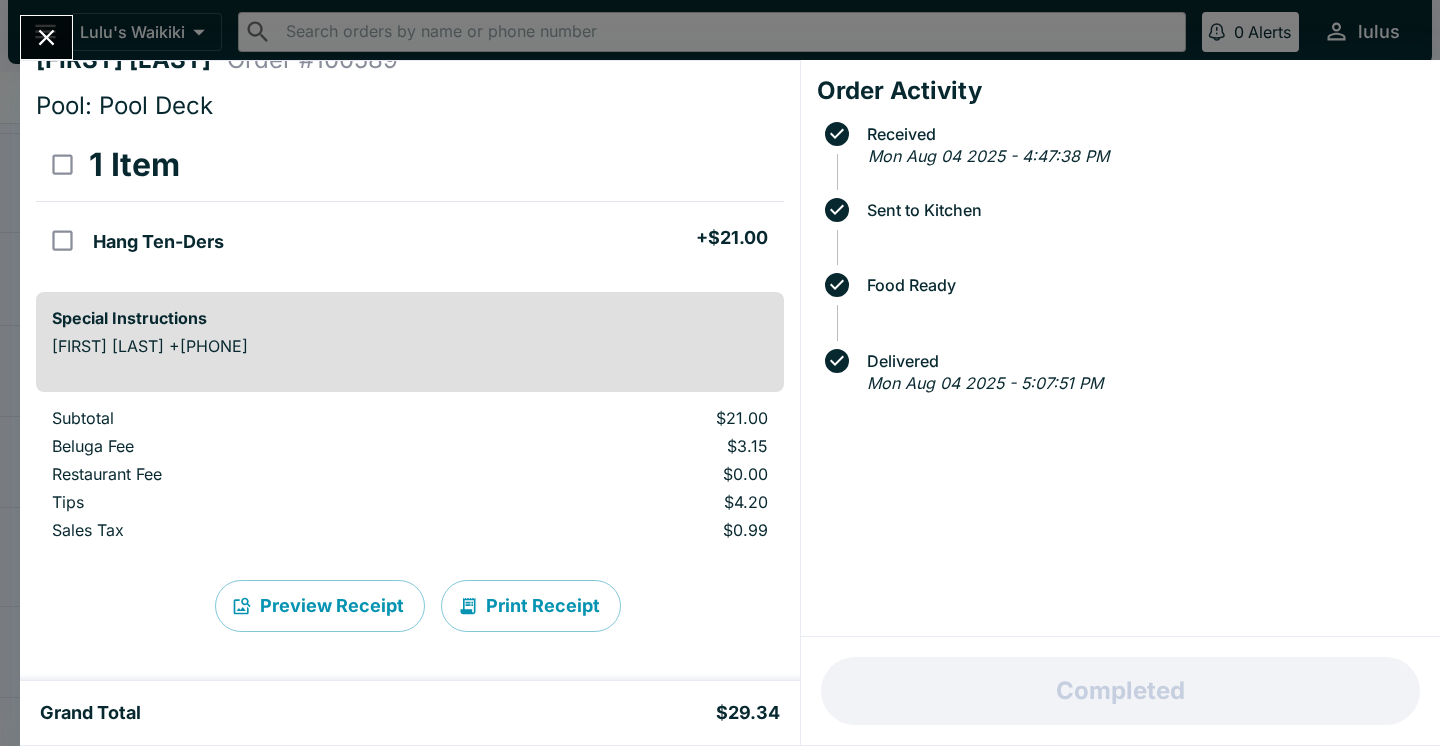 scroll, scrollTop: 32, scrollLeft: 0, axis: vertical 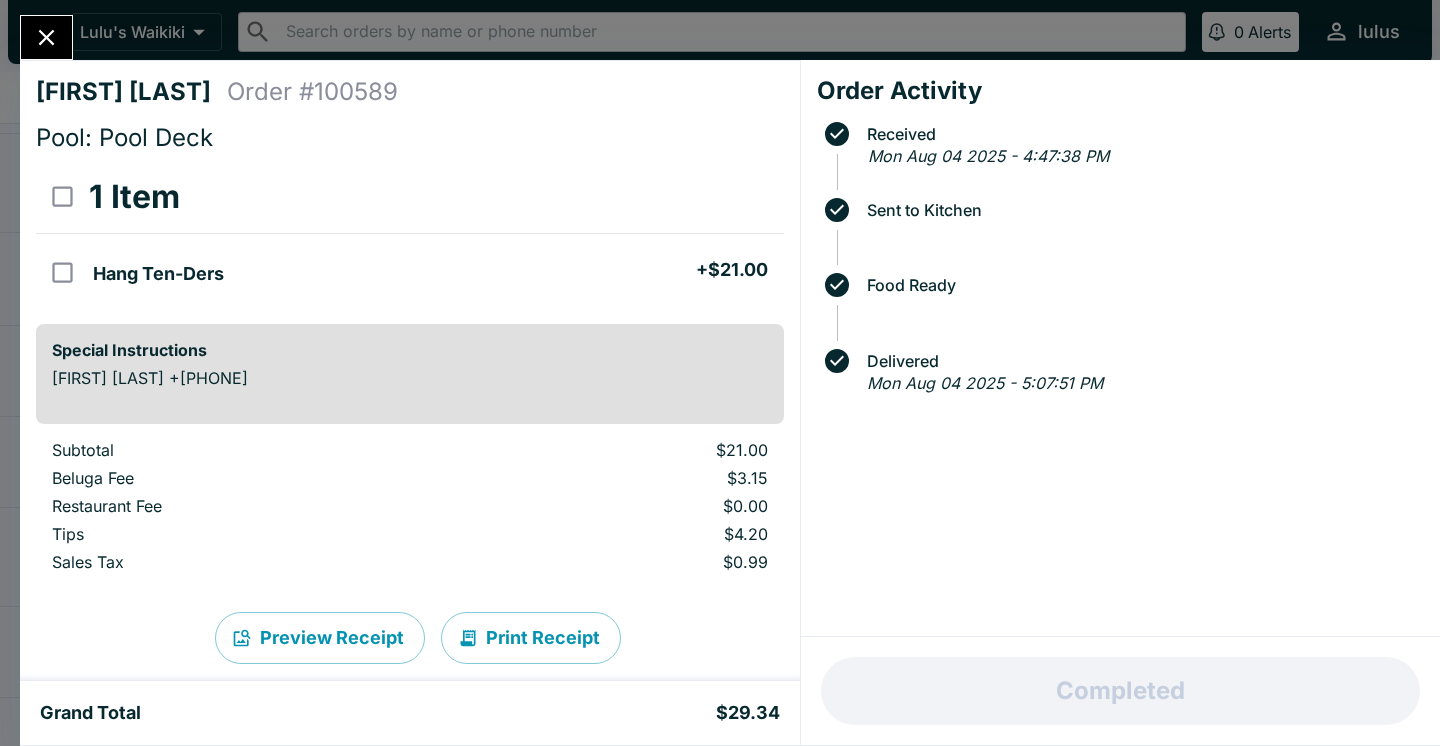 click 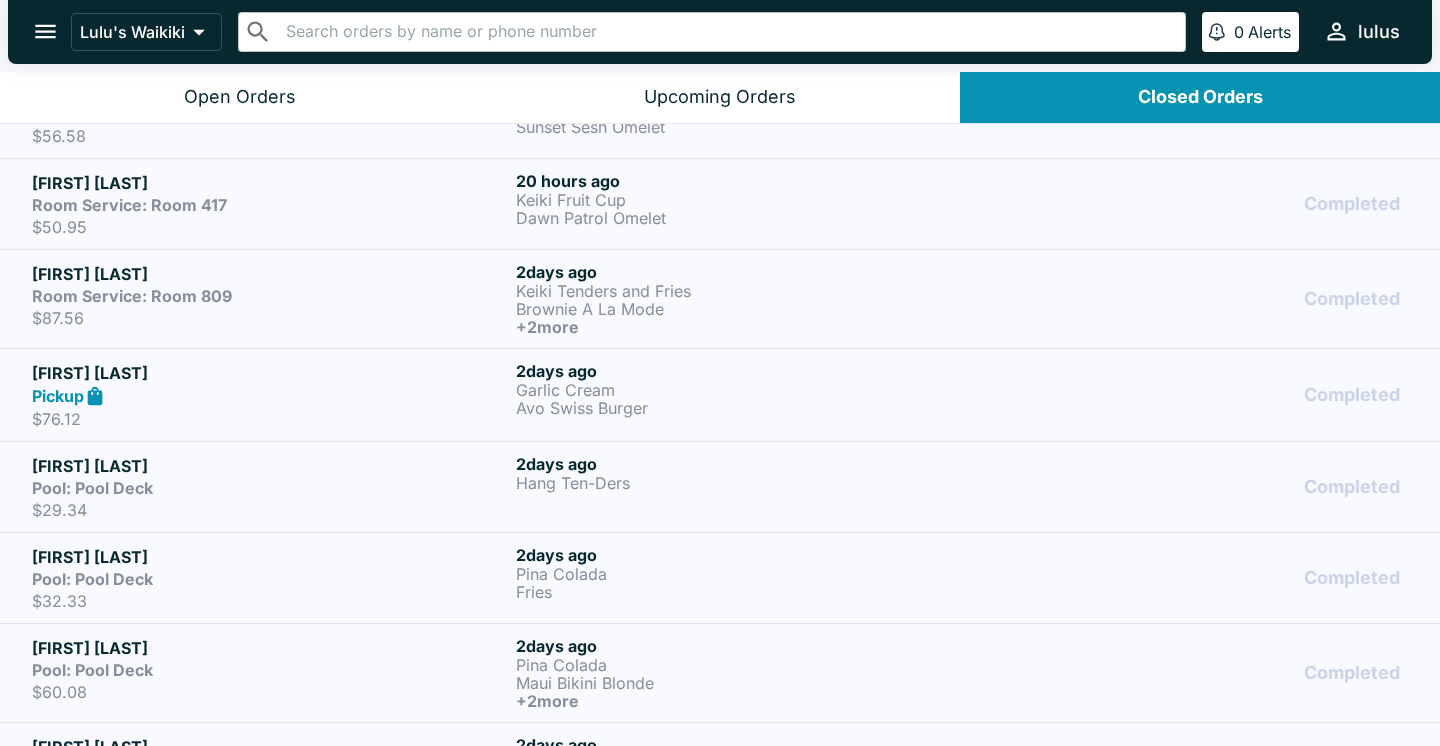 scroll, scrollTop: 410, scrollLeft: 0, axis: vertical 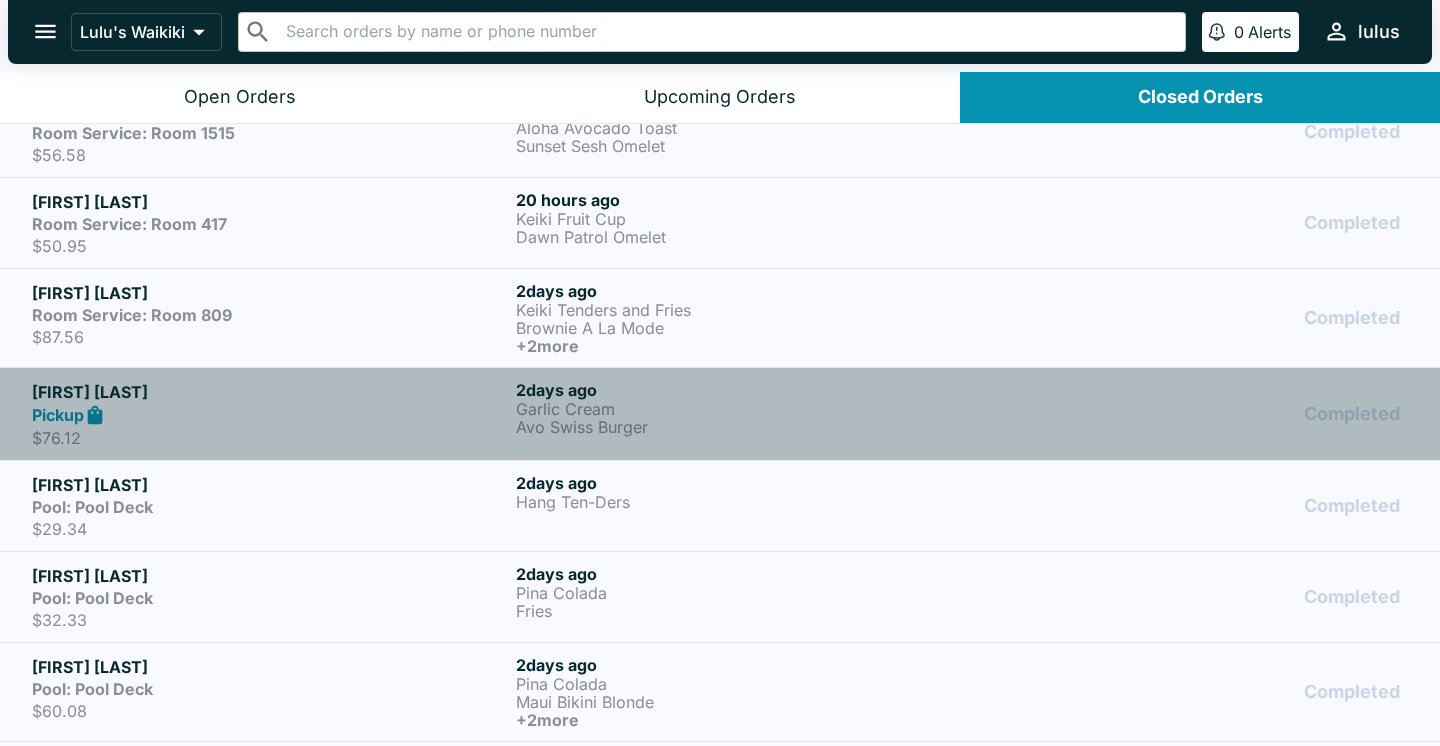 click on "Pickup" at bounding box center (270, 415) 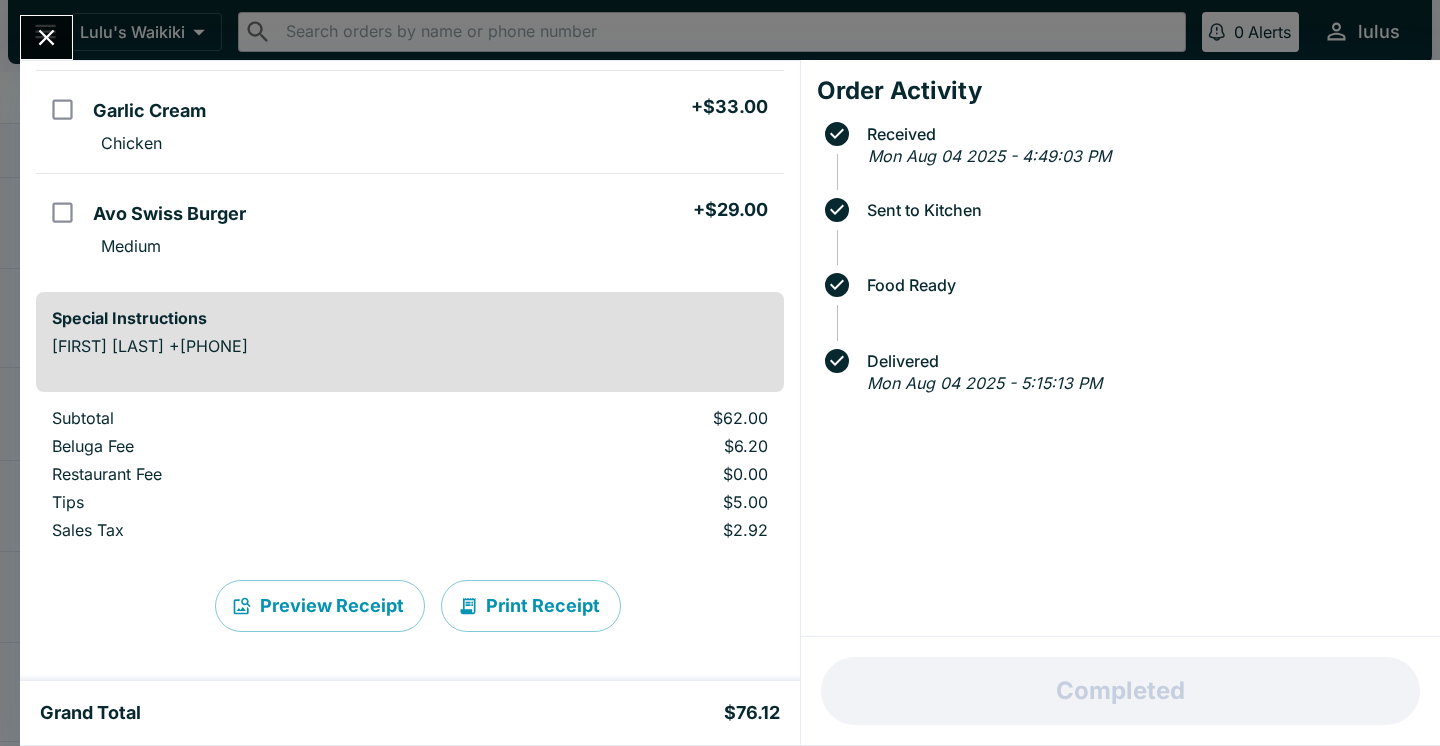 scroll, scrollTop: 163, scrollLeft: 0, axis: vertical 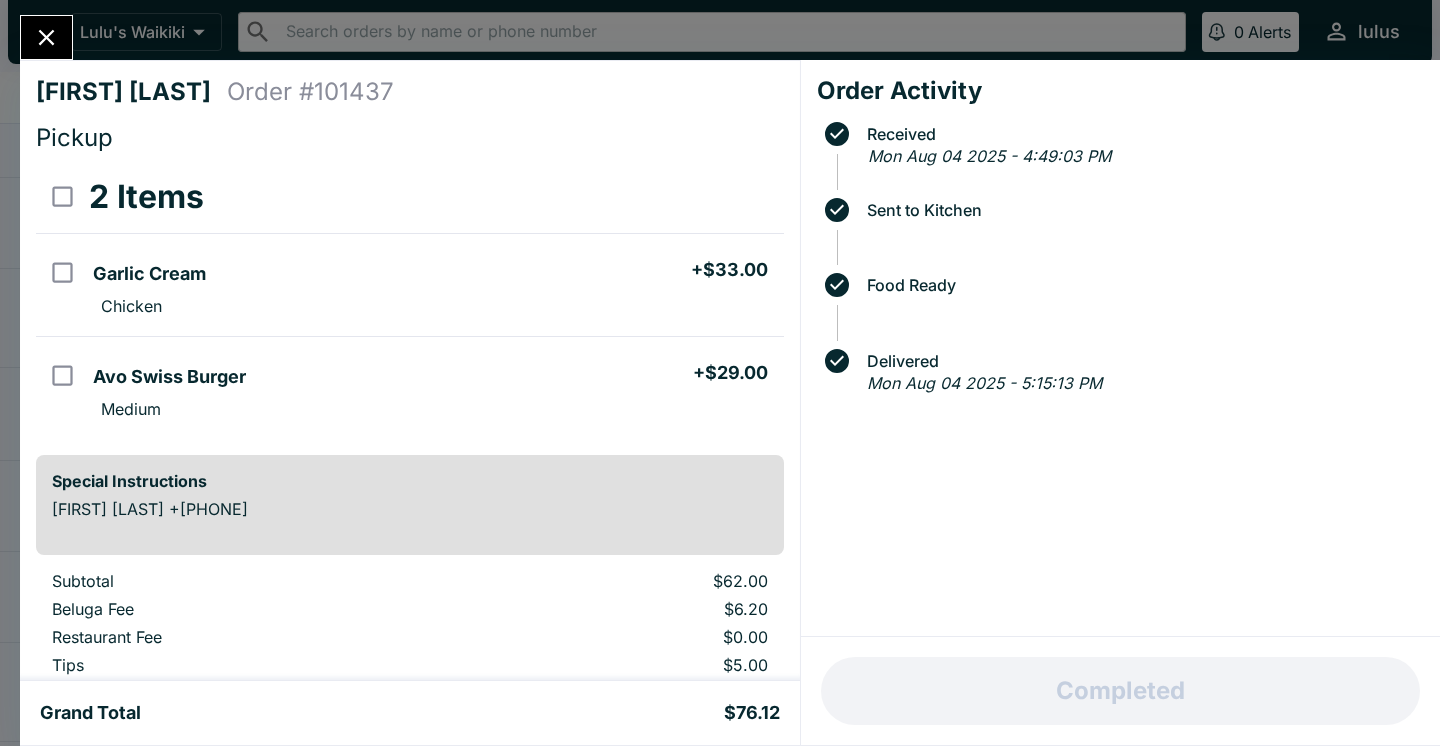 click 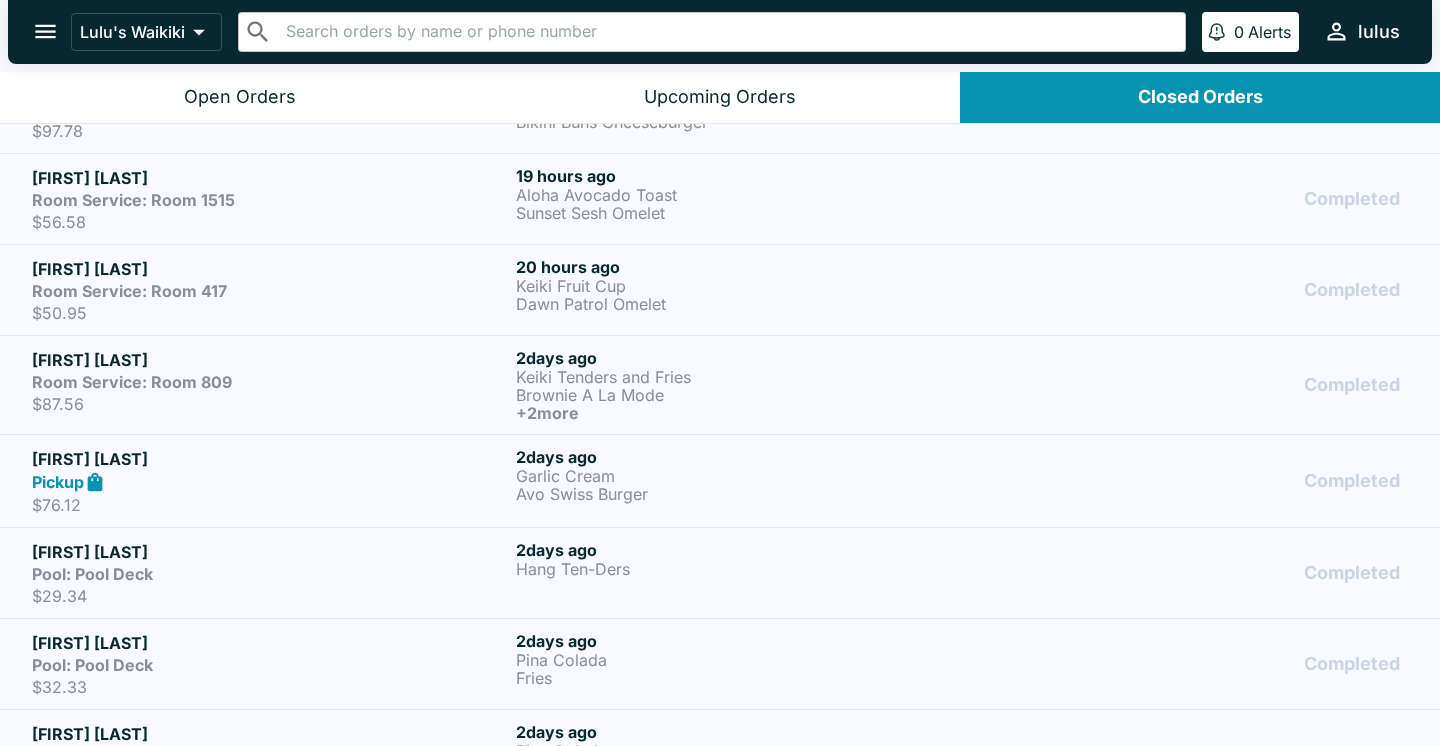 scroll, scrollTop: 299, scrollLeft: 0, axis: vertical 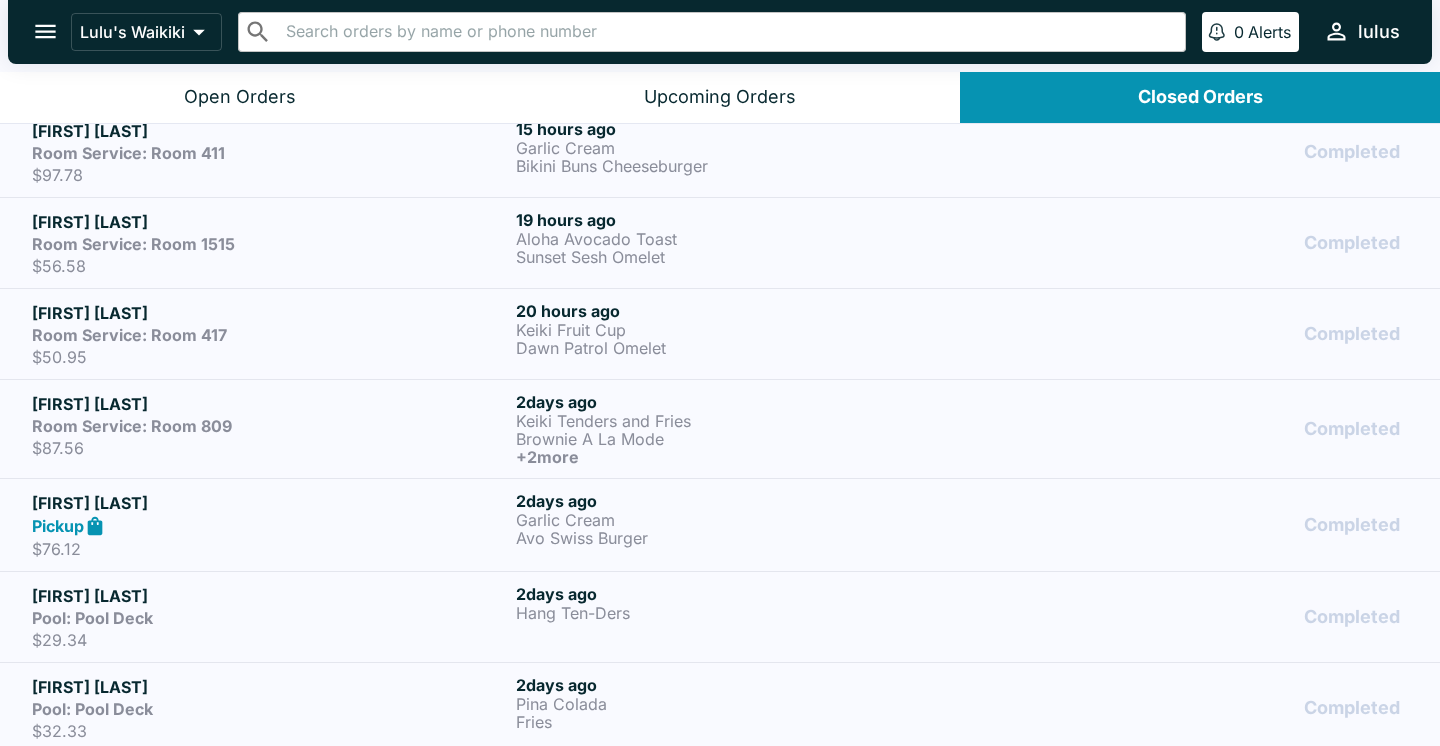click on "Room Service: Room 809" at bounding box center (270, 426) 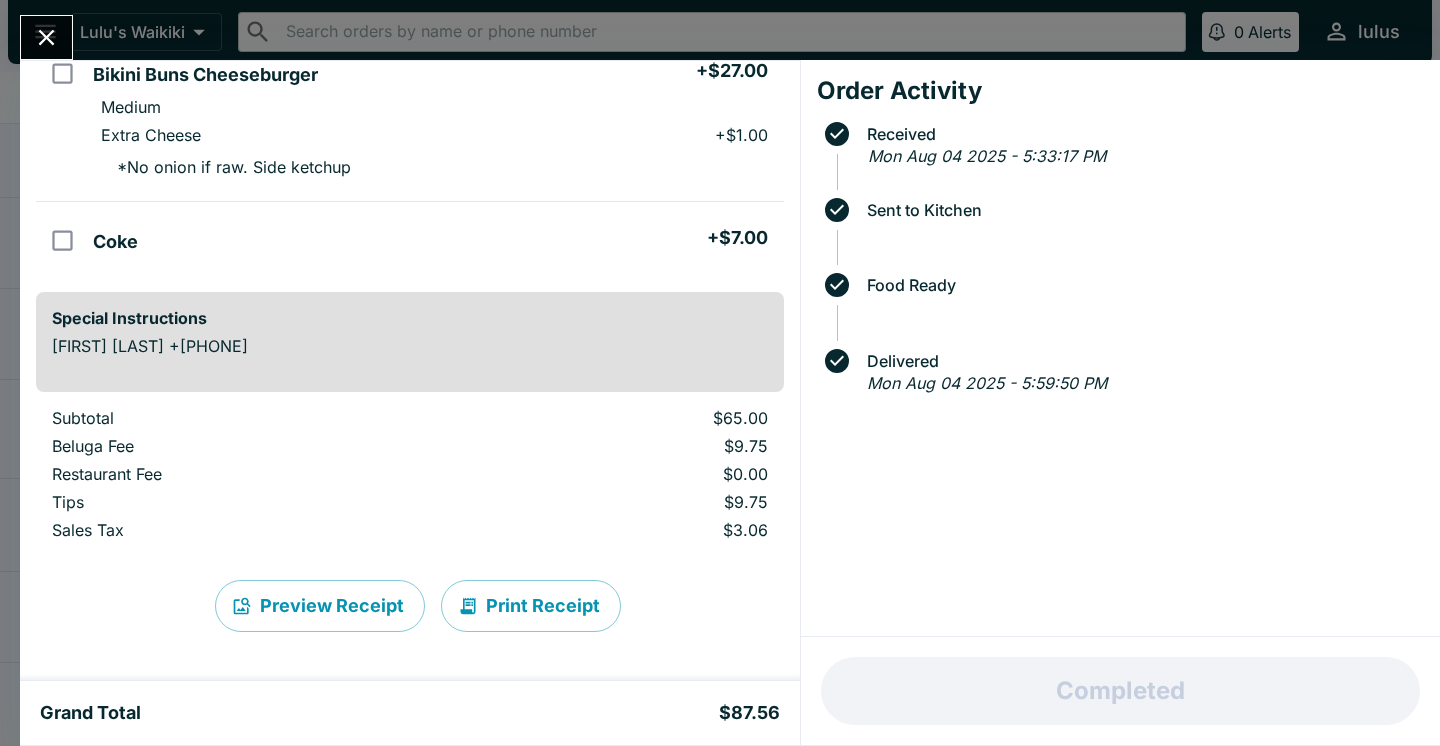 scroll, scrollTop: 385, scrollLeft: 0, axis: vertical 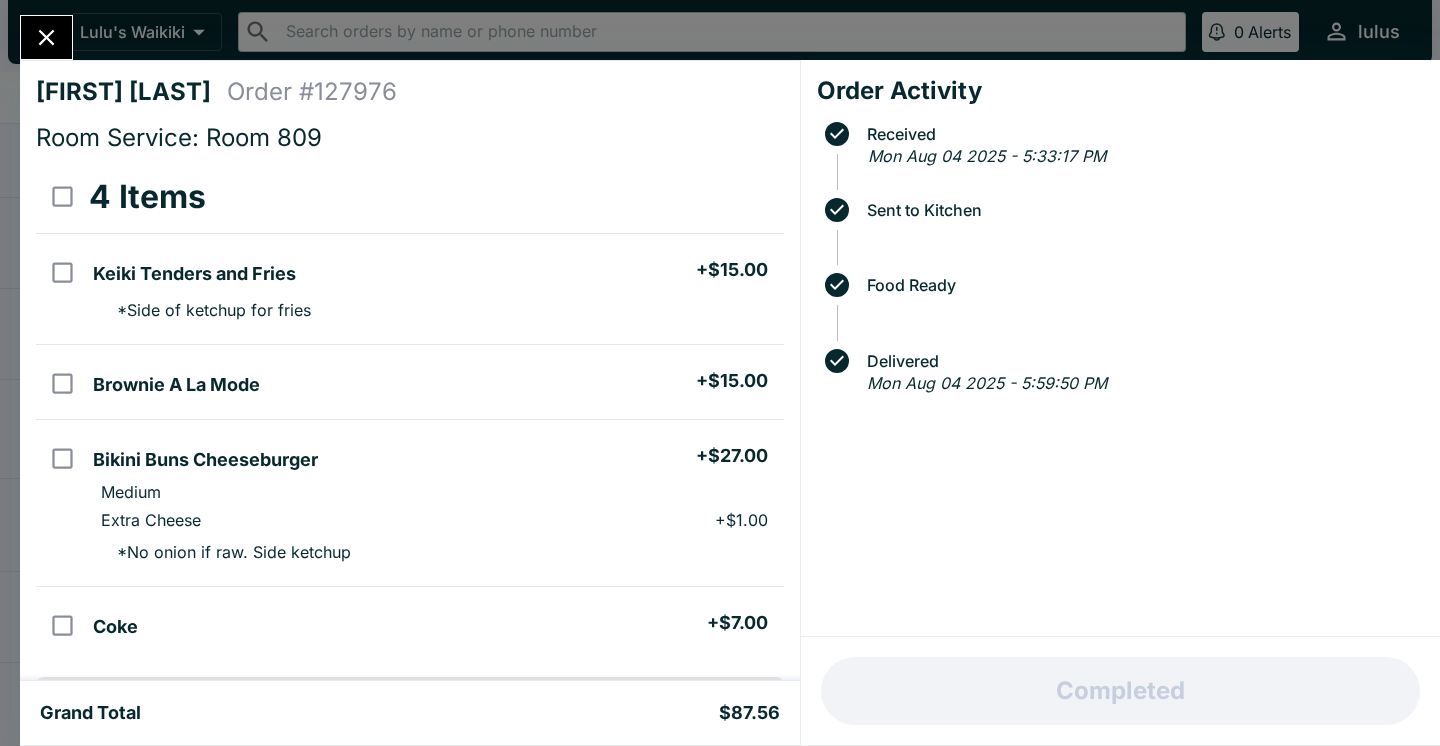 click at bounding box center (46, 37) 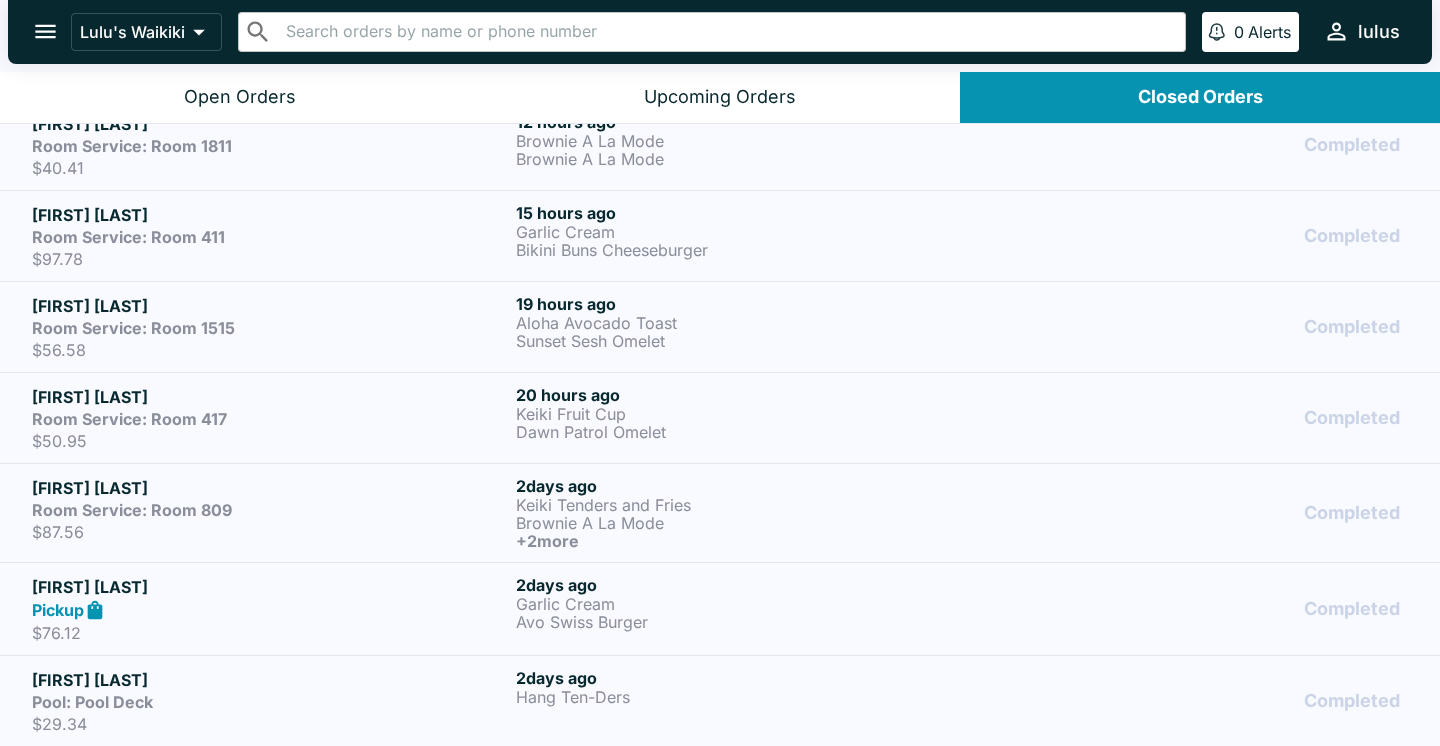 scroll, scrollTop: 214, scrollLeft: 0, axis: vertical 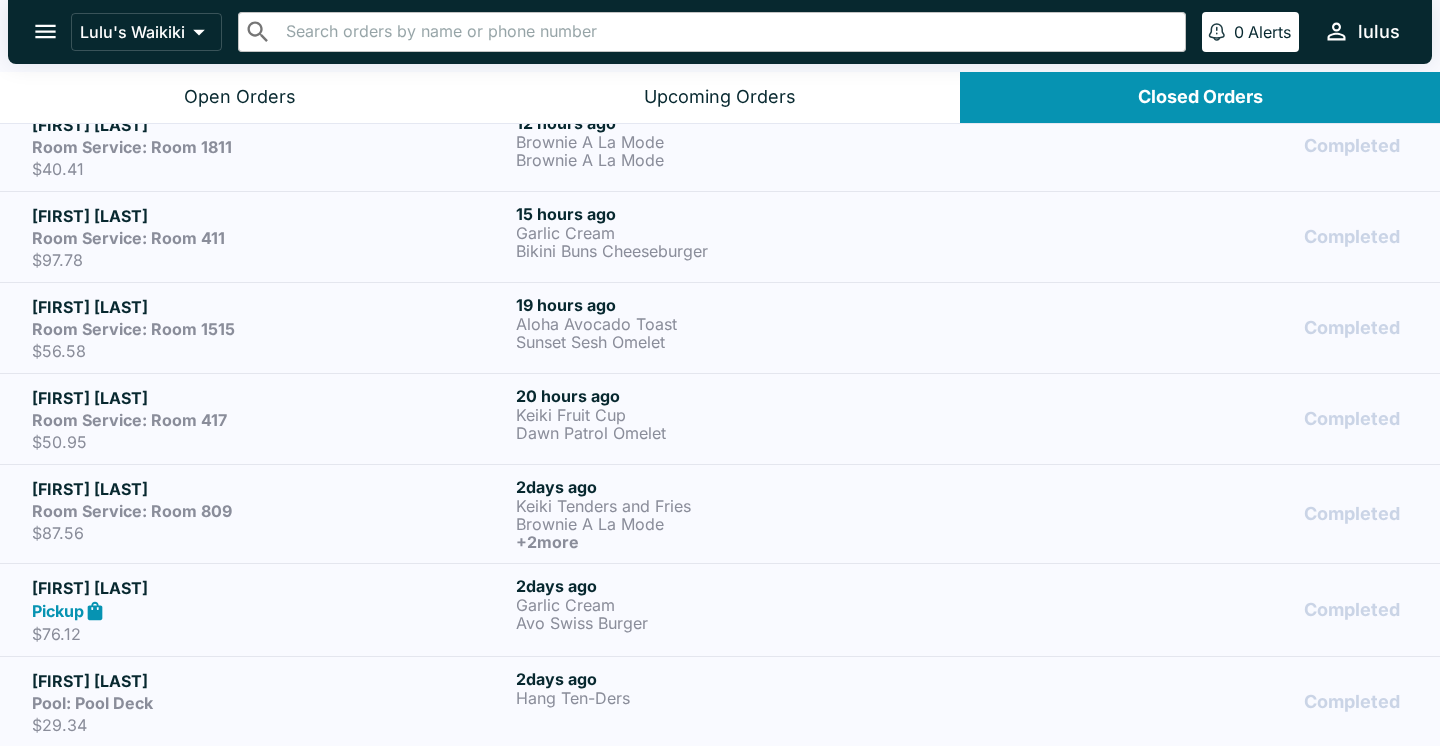 click on "Room Service: Room 417" at bounding box center (270, 420) 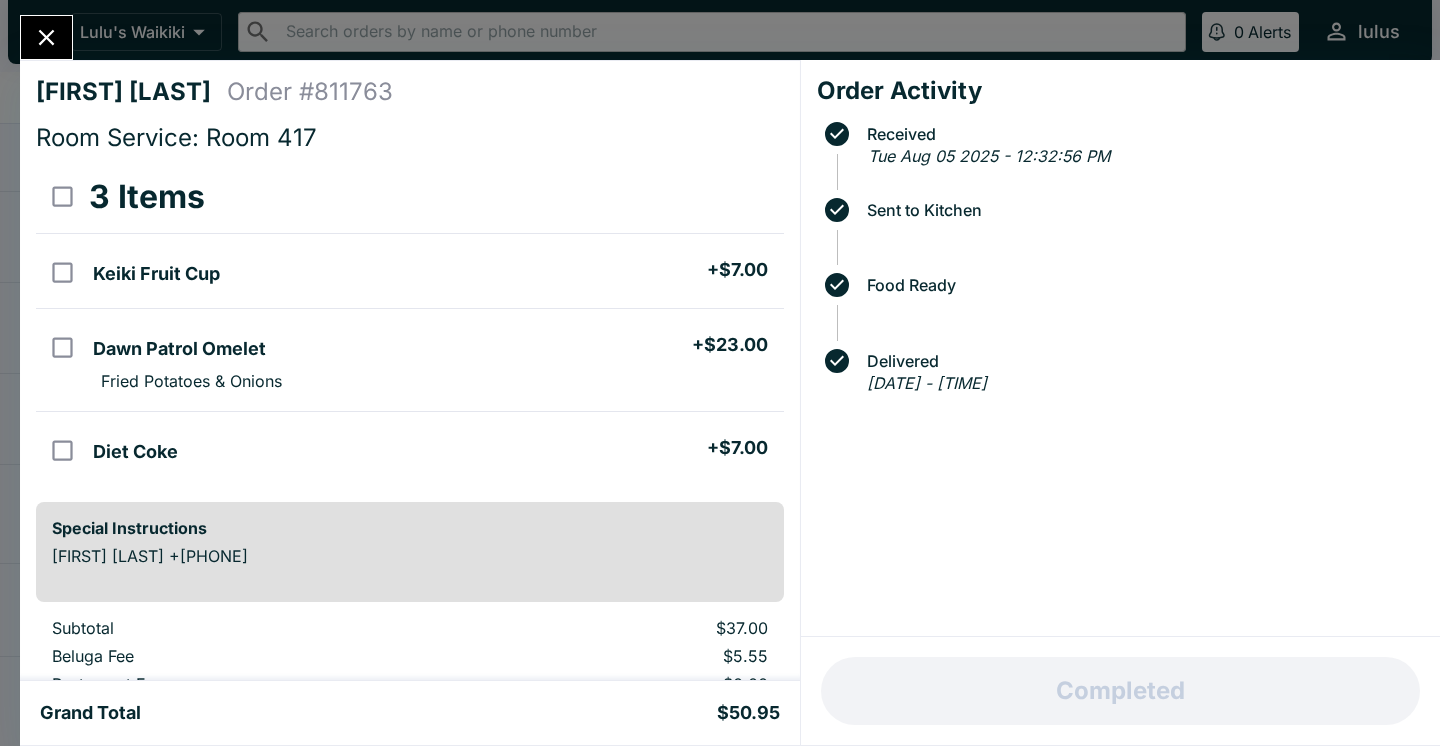 click 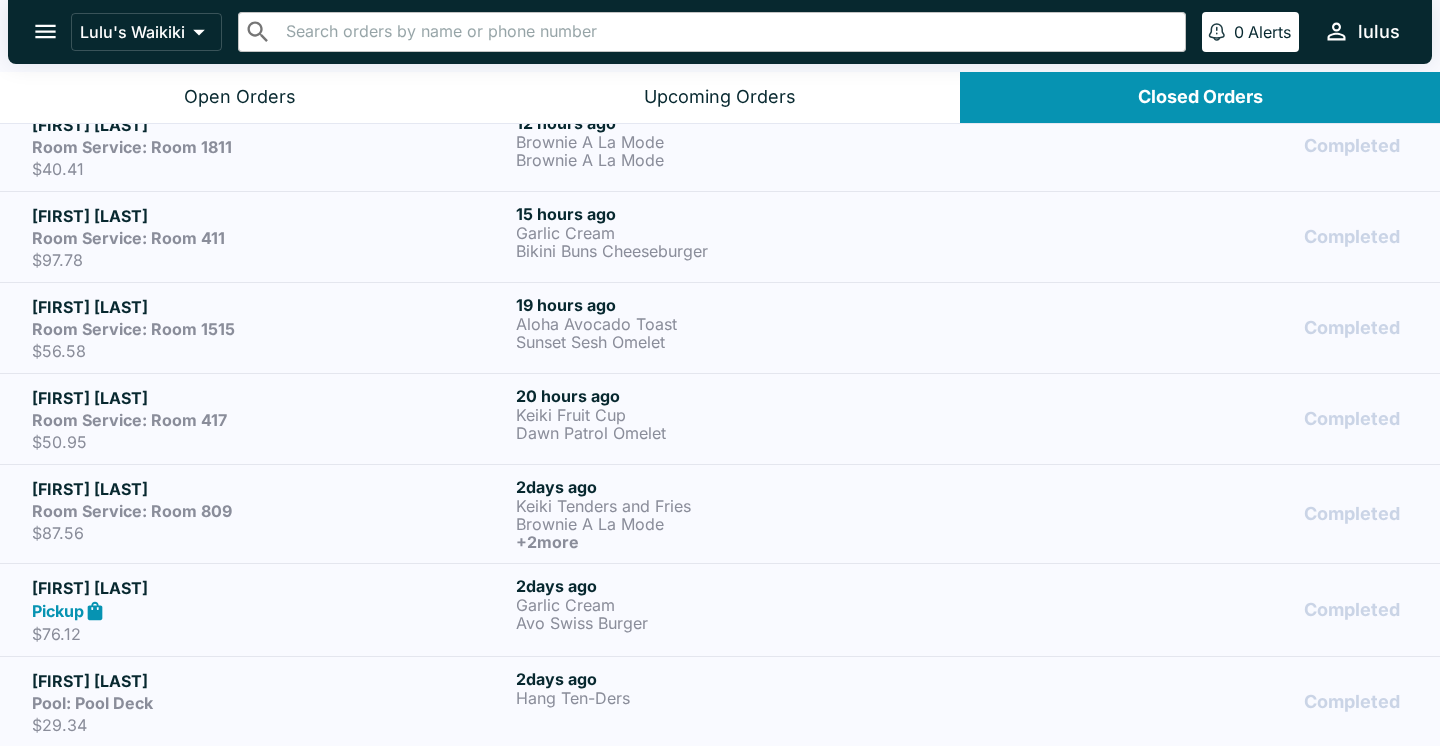 click on "$87.56" at bounding box center [270, 533] 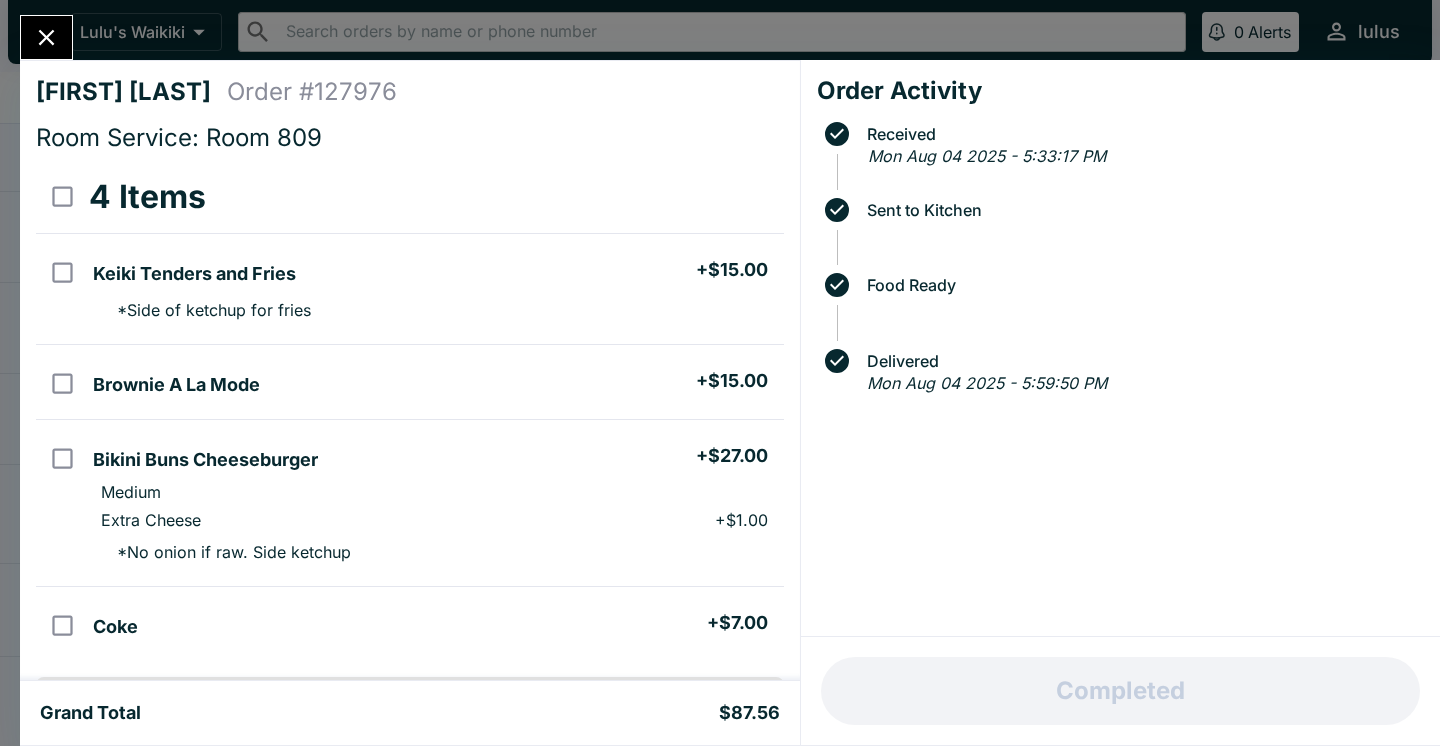 click 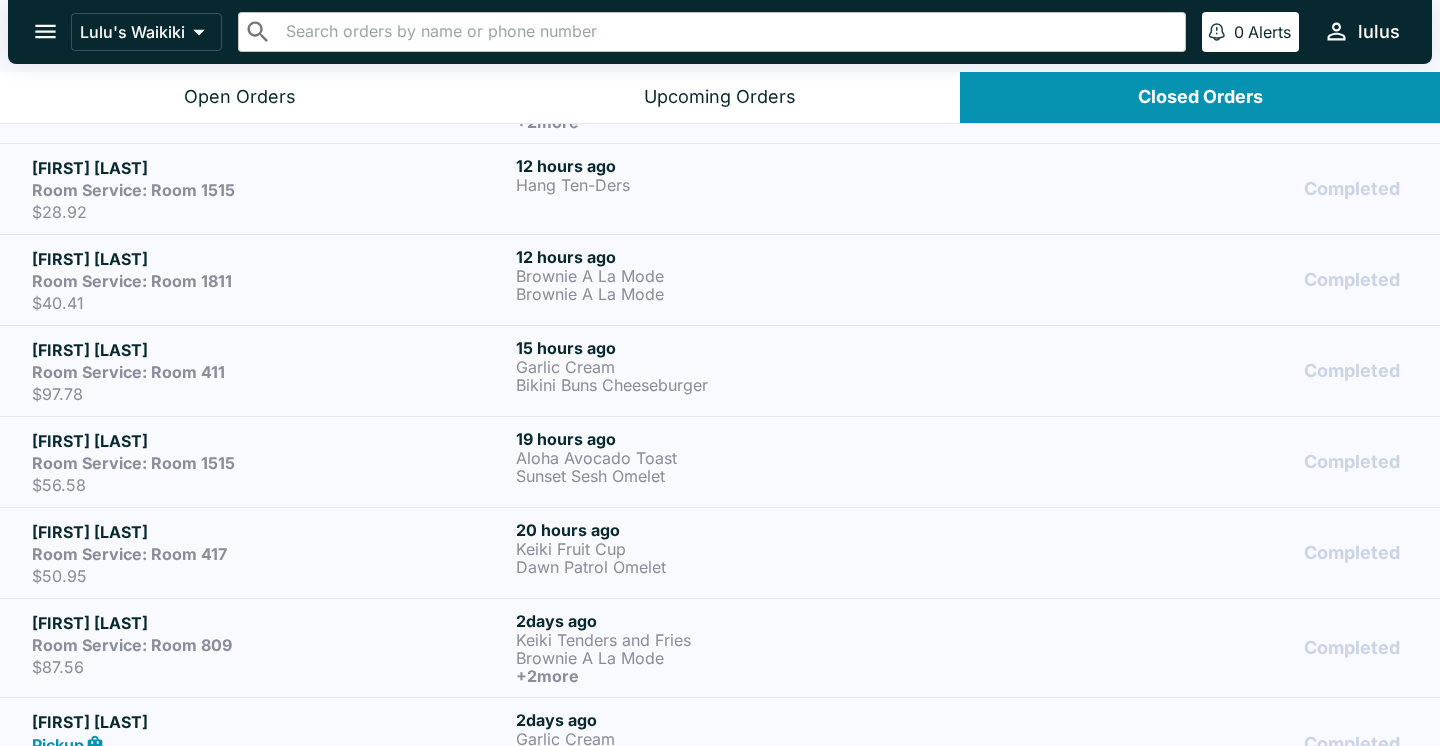 scroll, scrollTop: 79, scrollLeft: 0, axis: vertical 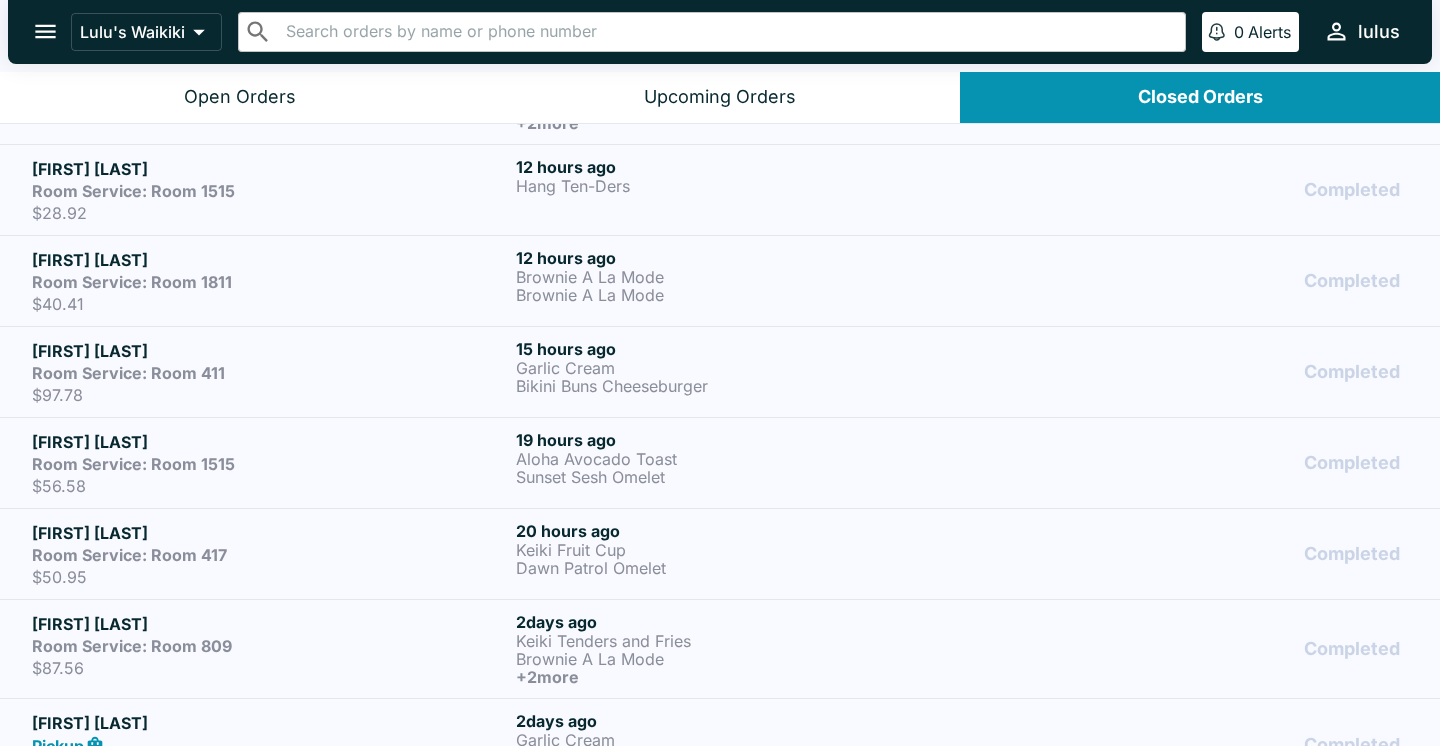 click on "Room Service: Room 417" at bounding box center (270, 555) 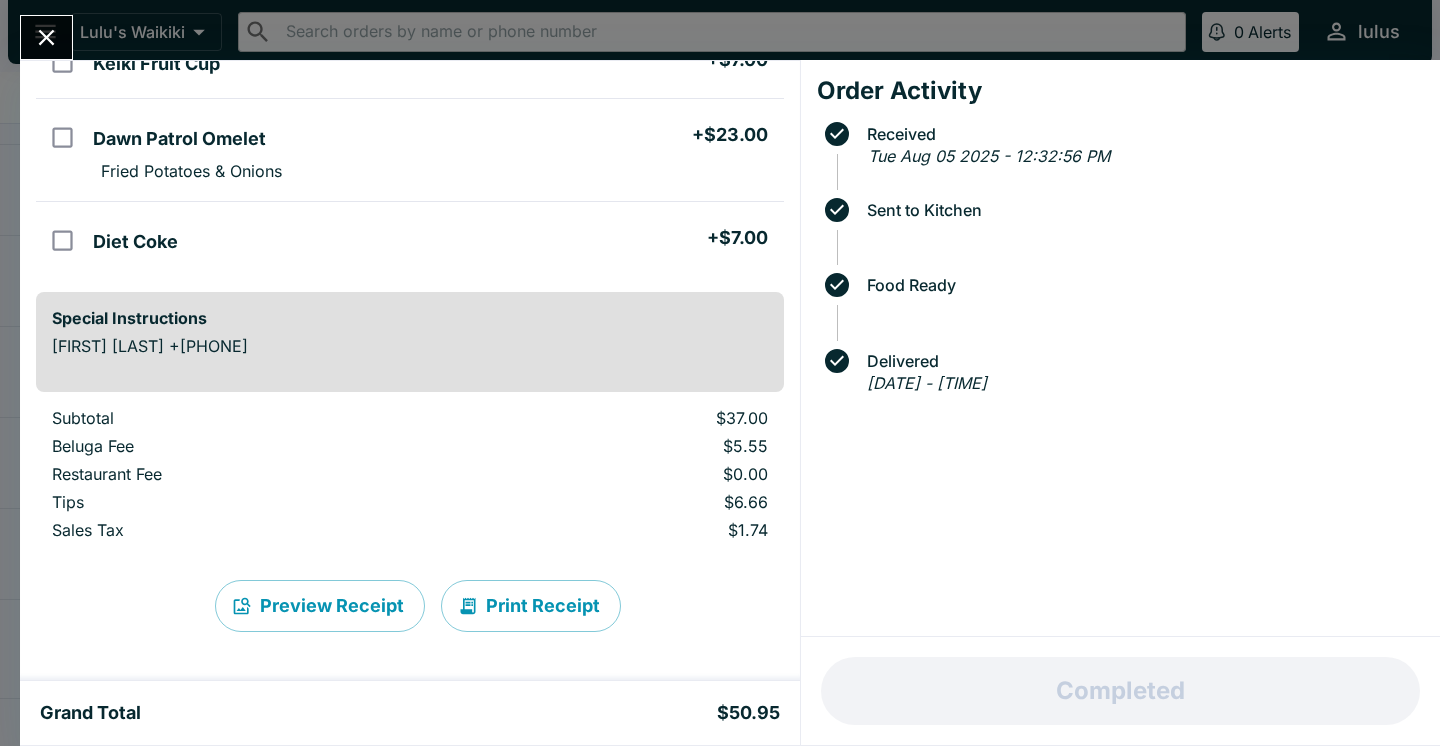 scroll, scrollTop: 210, scrollLeft: 0, axis: vertical 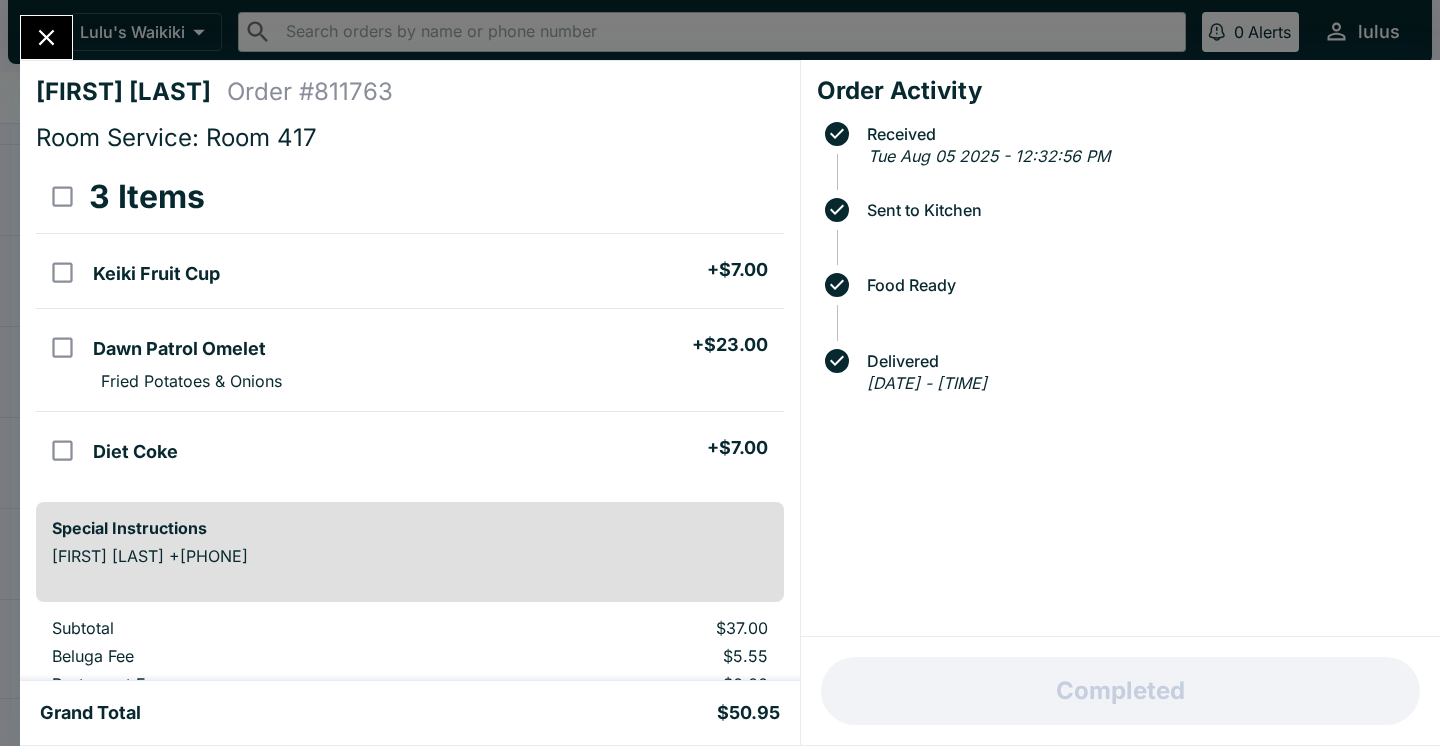 click 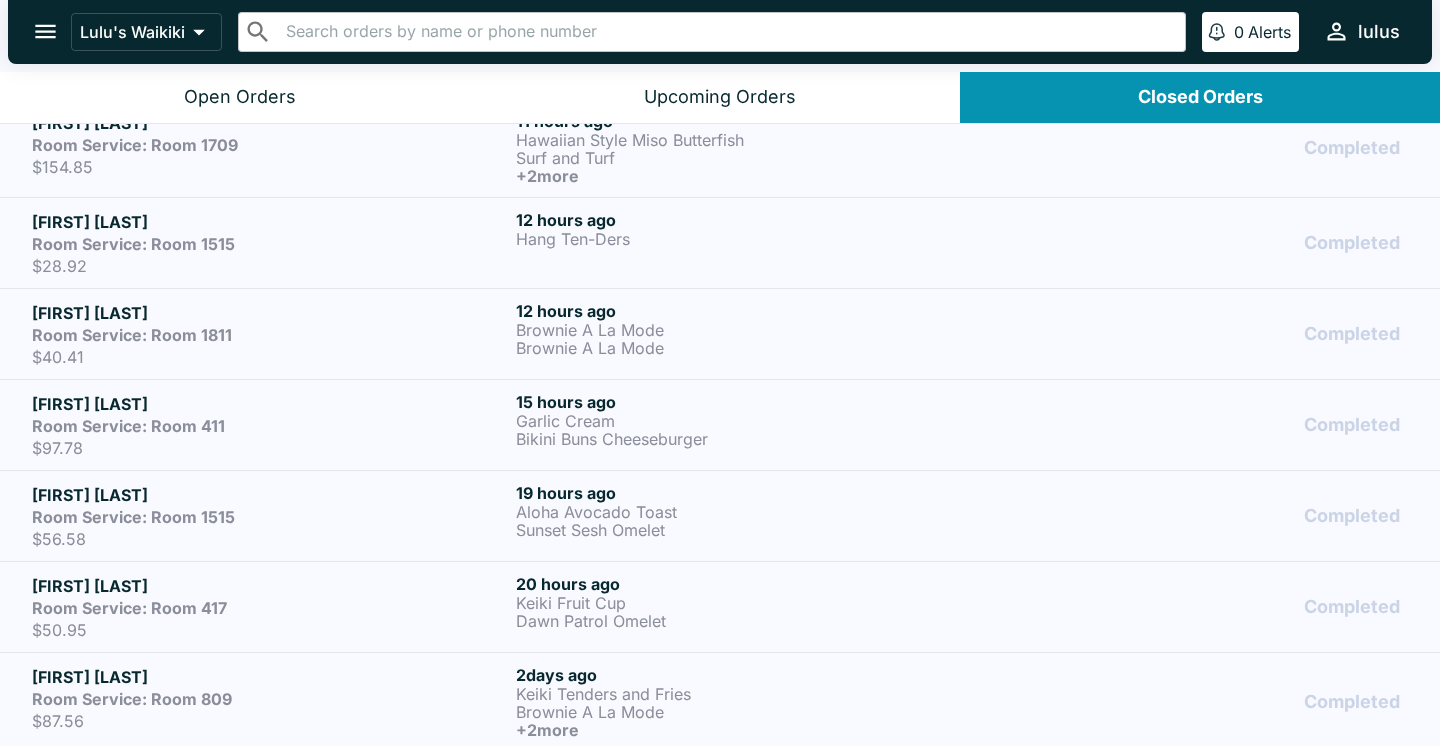 scroll, scrollTop: 11, scrollLeft: 0, axis: vertical 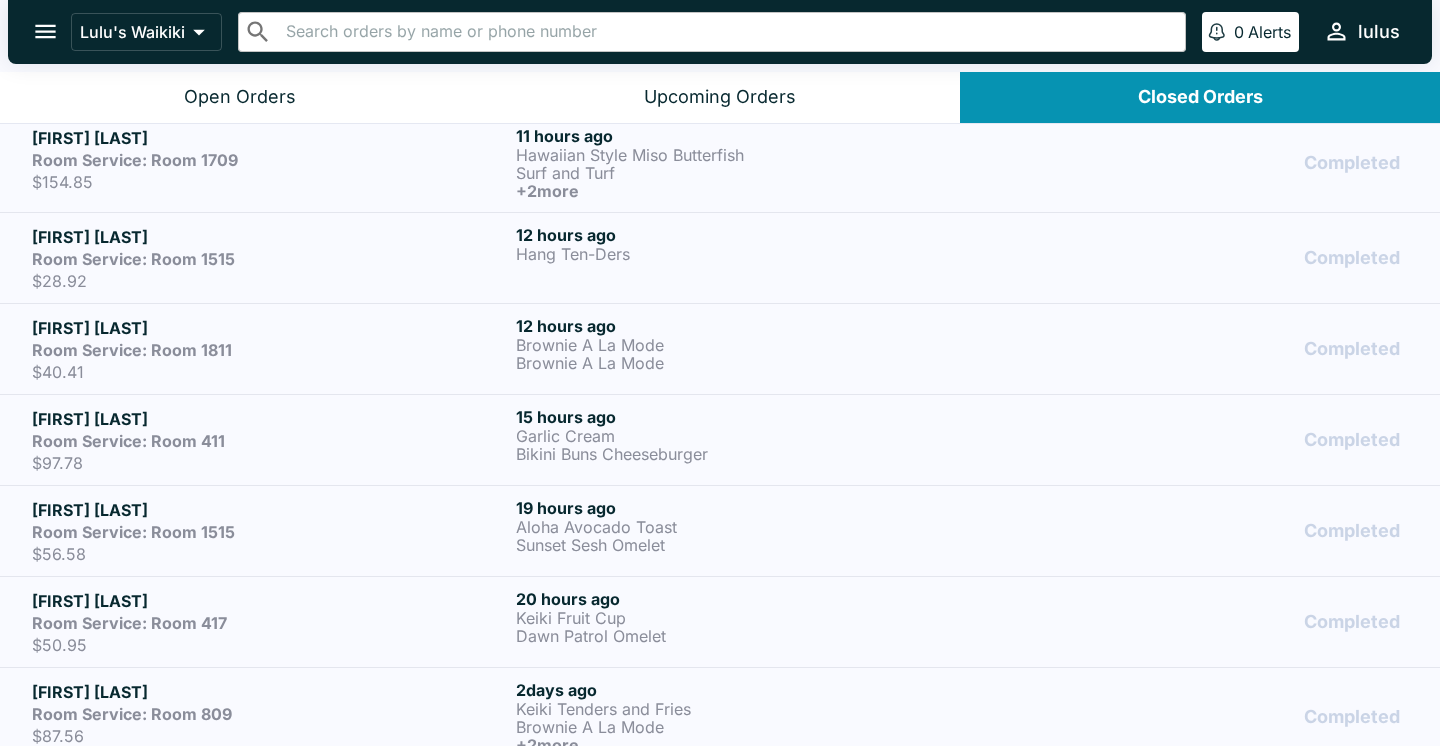 click on "Room Service: Room 1515" at bounding box center (270, 532) 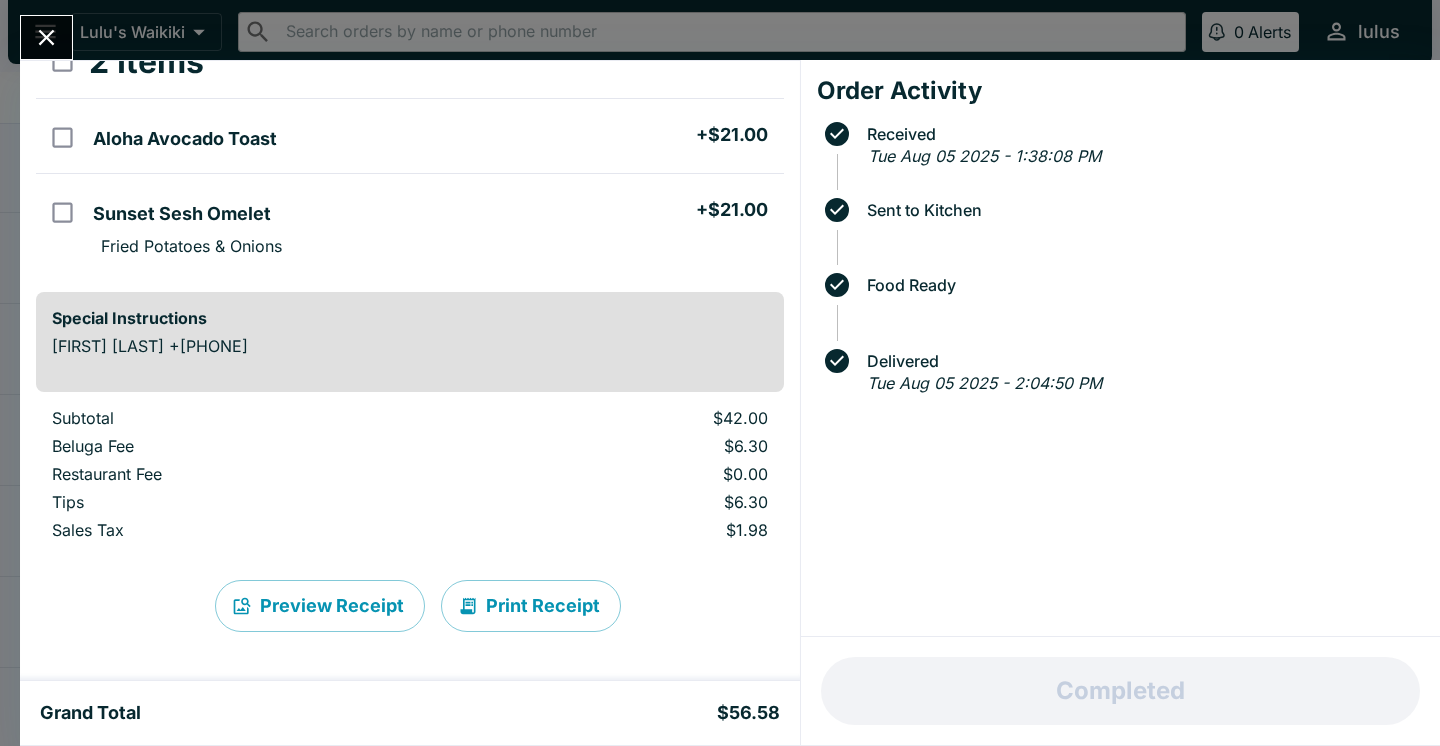 scroll, scrollTop: 135, scrollLeft: 0, axis: vertical 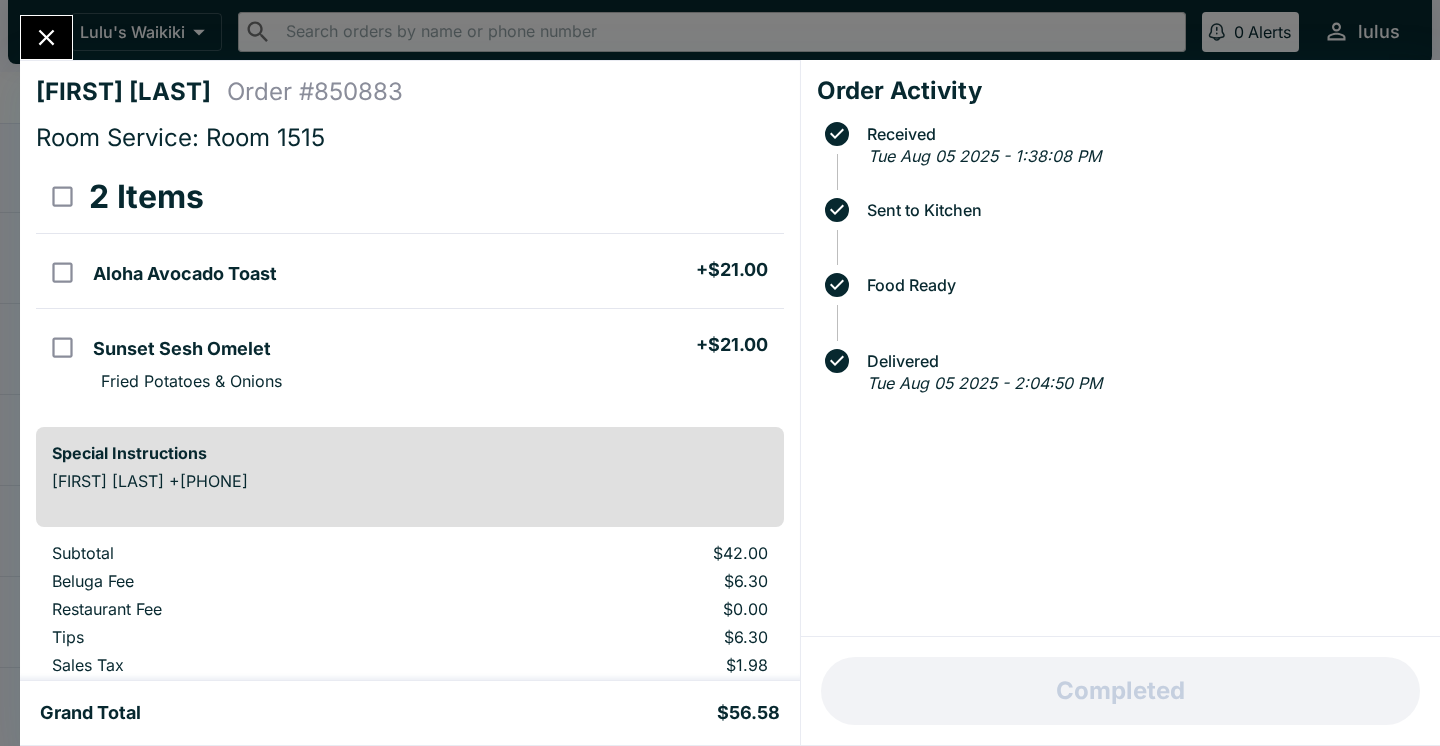 click 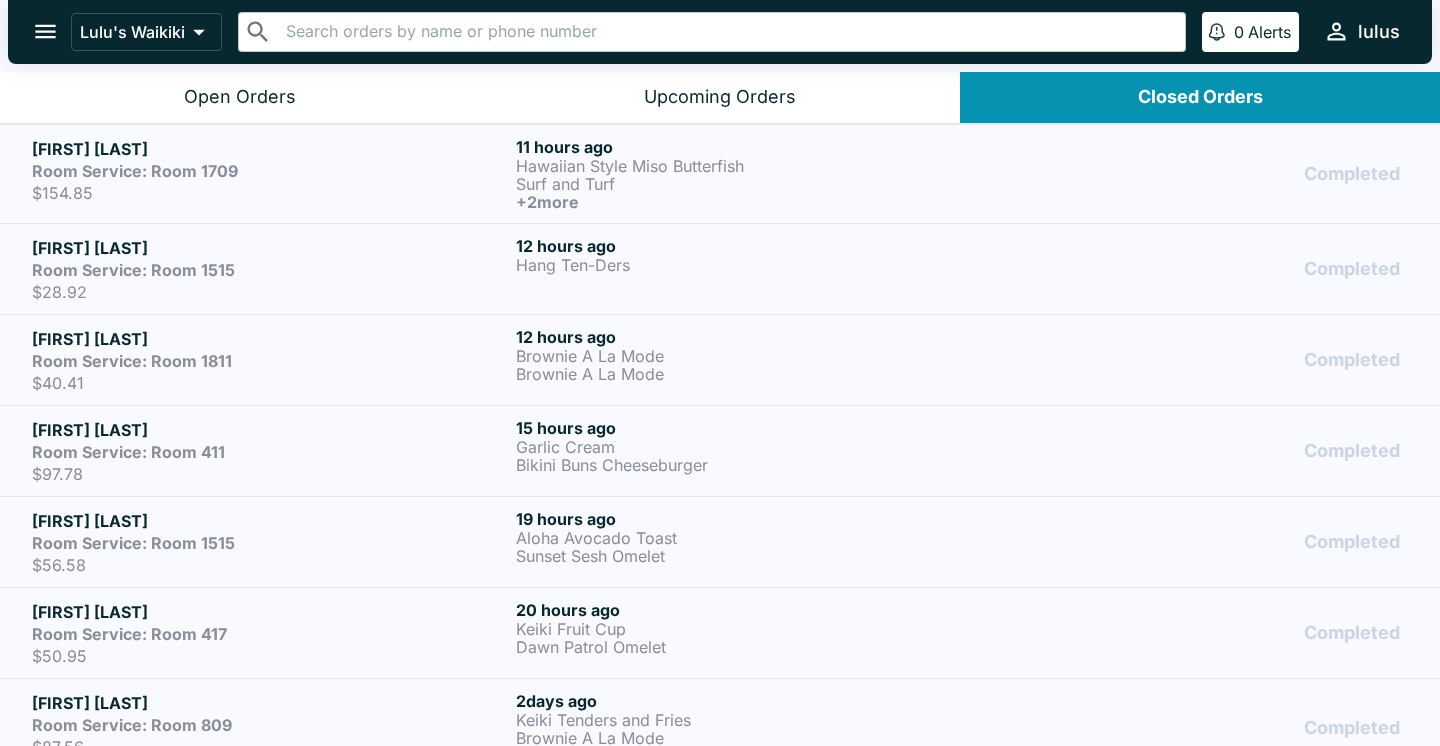 scroll, scrollTop: 0, scrollLeft: 0, axis: both 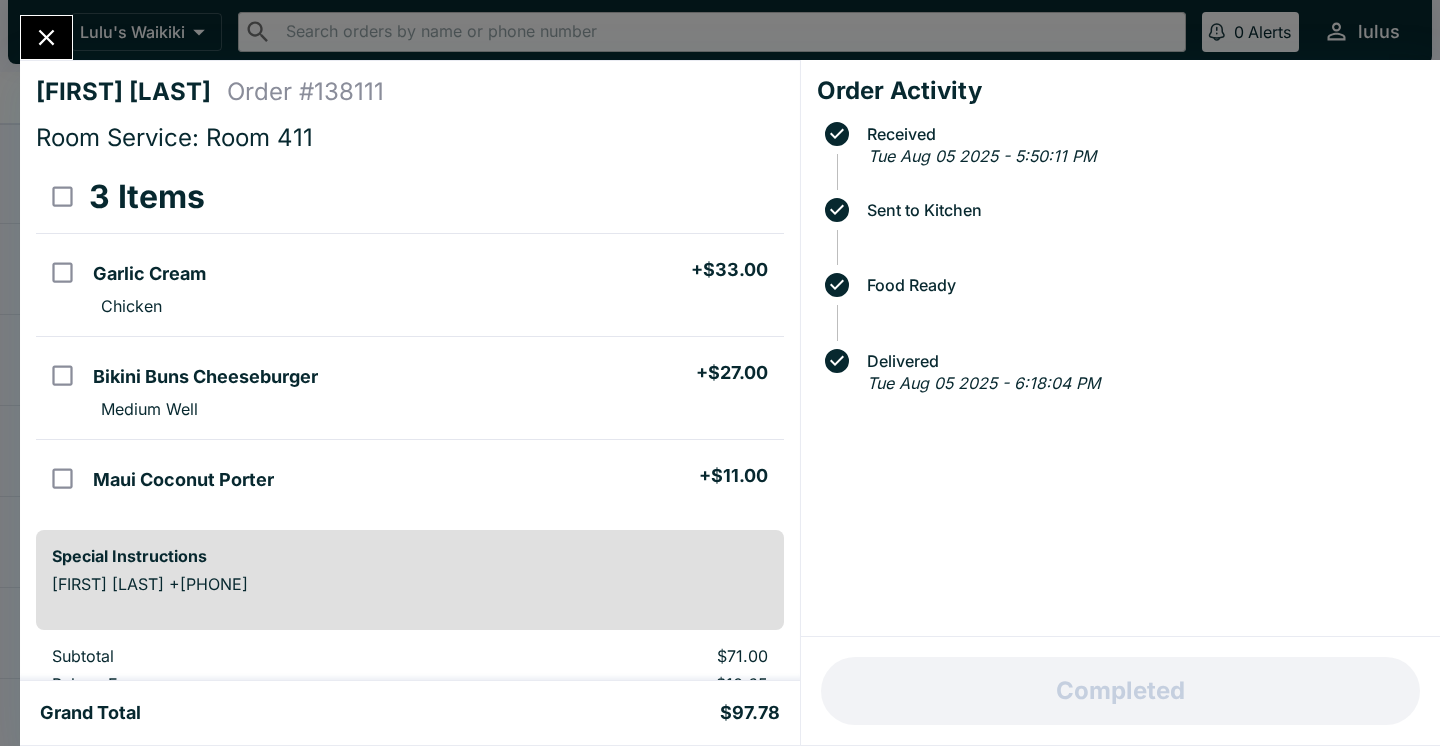 click 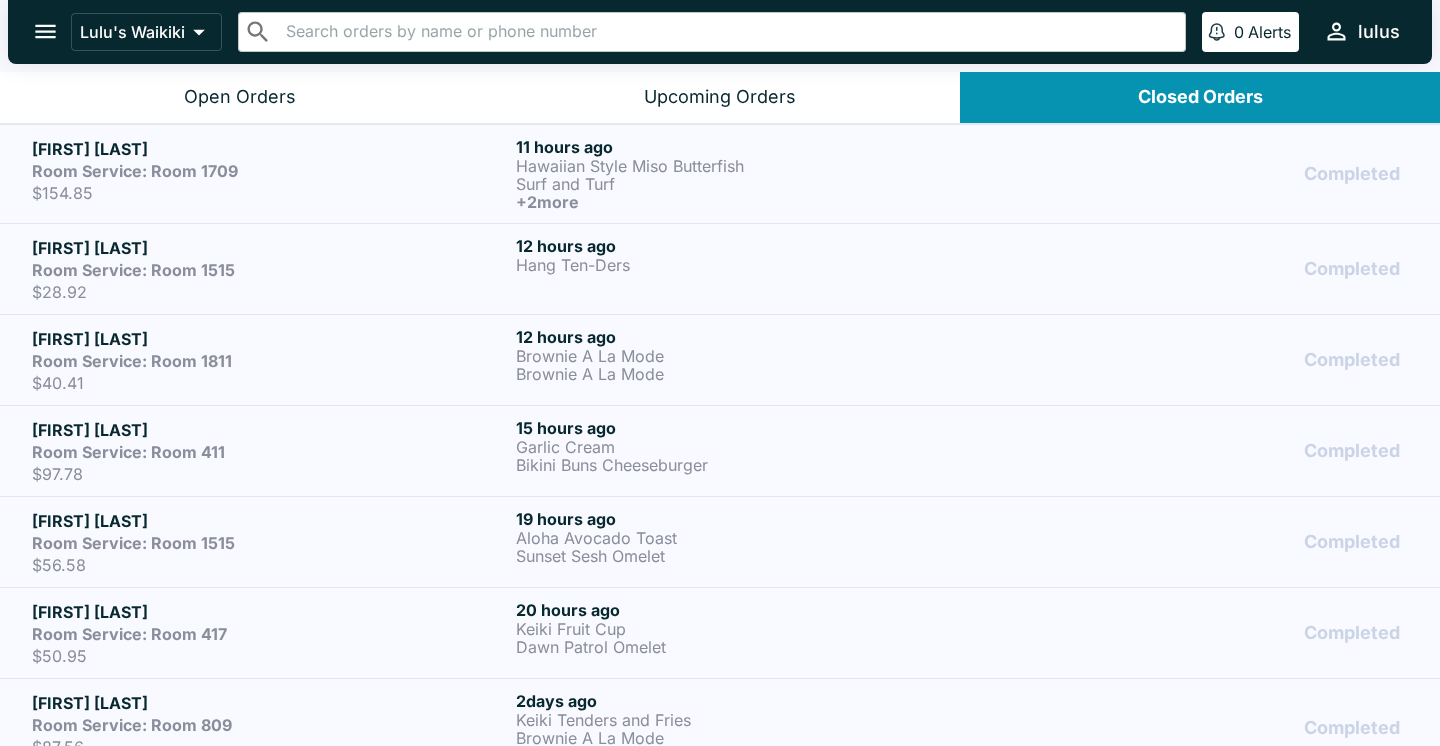 scroll, scrollTop: 0, scrollLeft: 0, axis: both 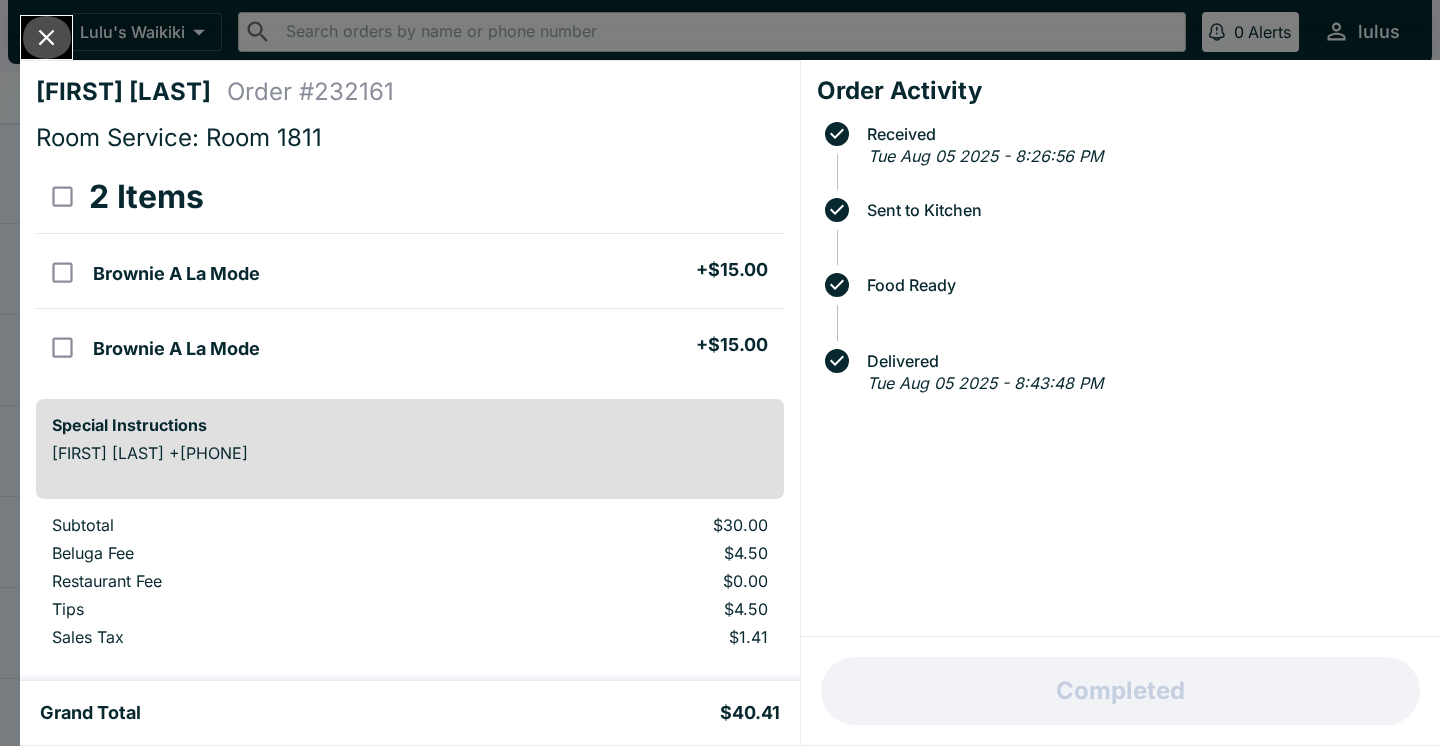 click at bounding box center [46, 37] 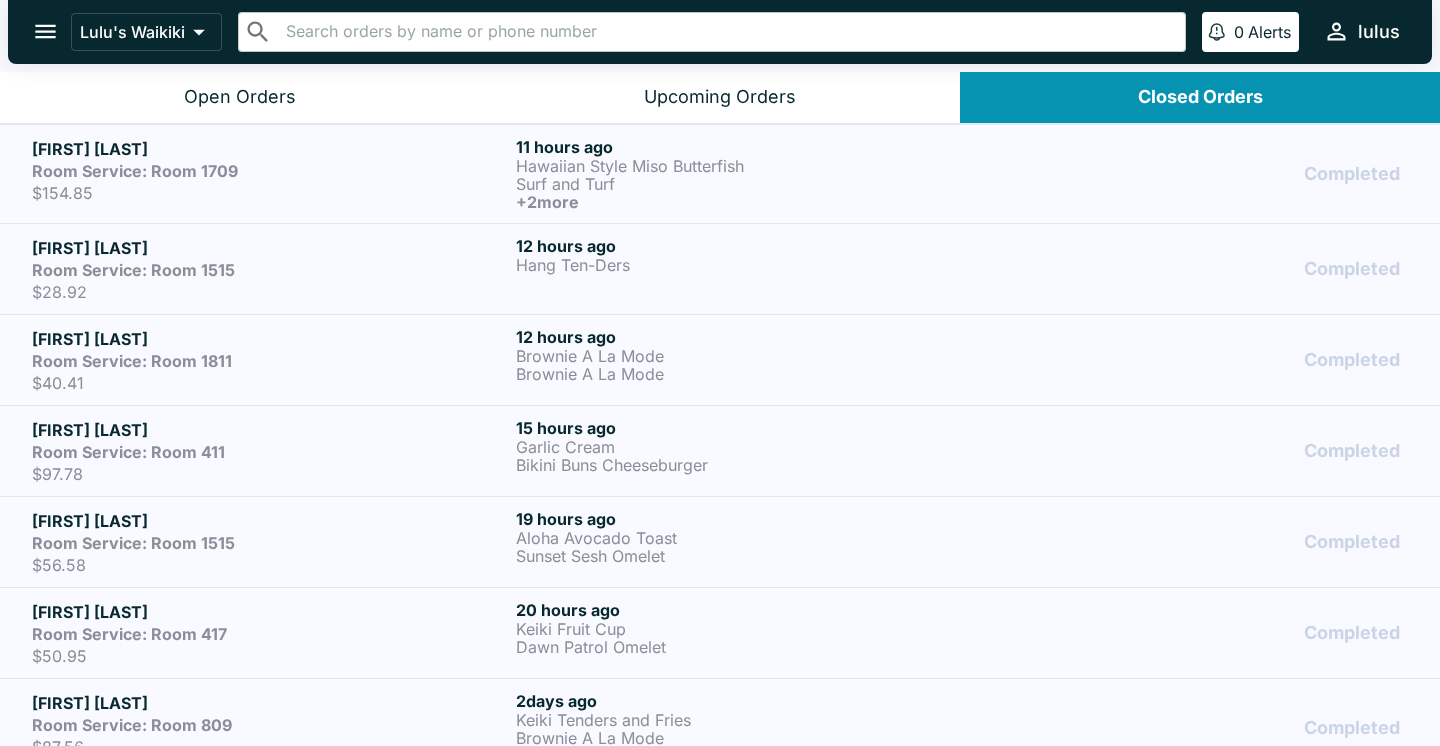 scroll, scrollTop: 0, scrollLeft: 0, axis: both 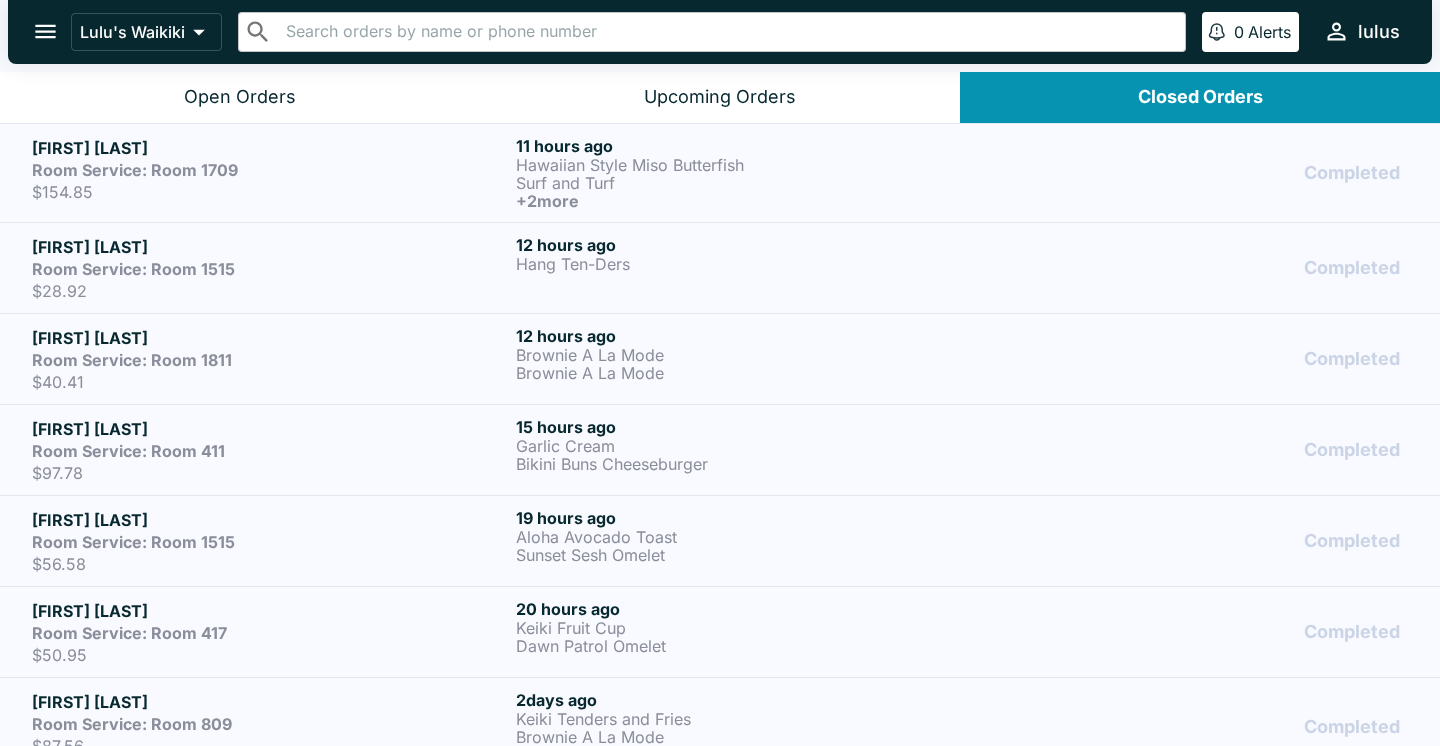 click on "[FIRST] [LAST]" at bounding box center [270, 247] 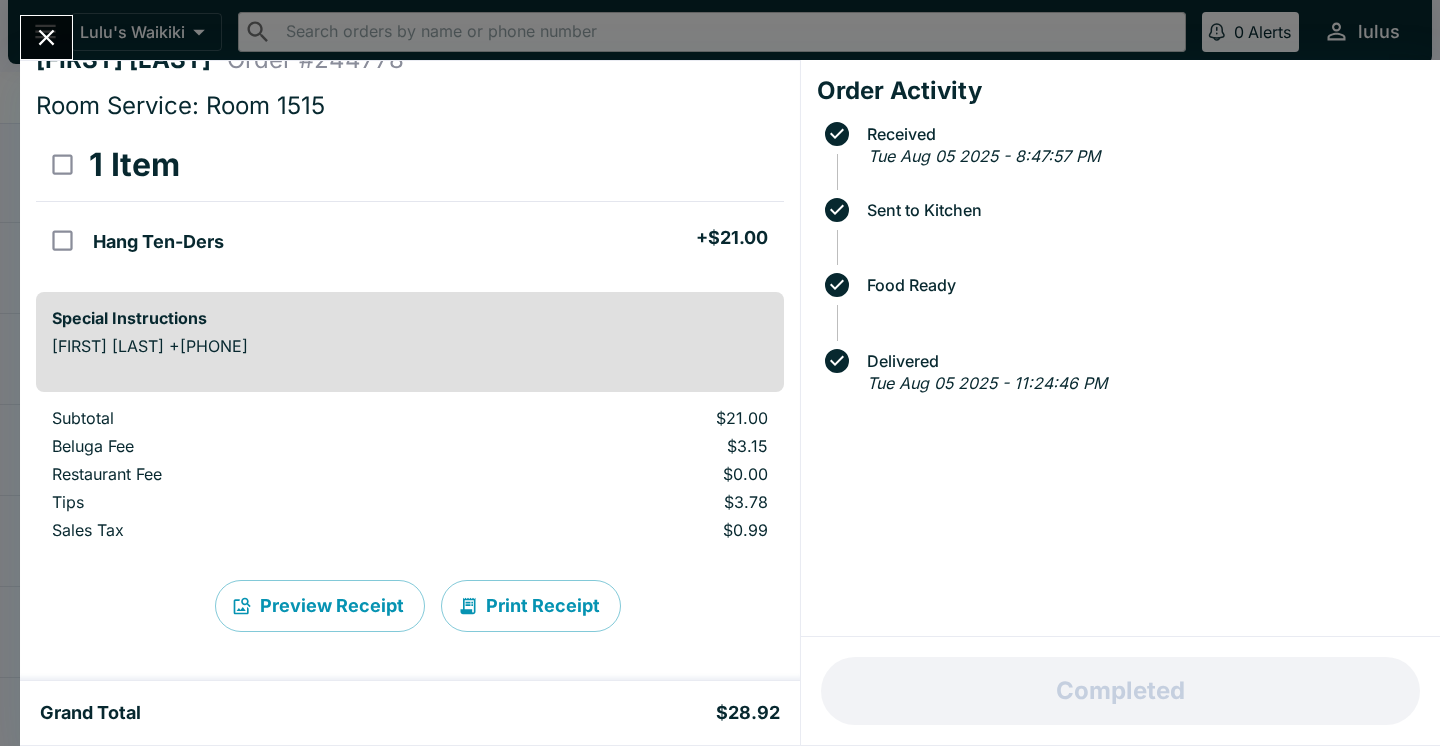 scroll, scrollTop: 32, scrollLeft: 0, axis: vertical 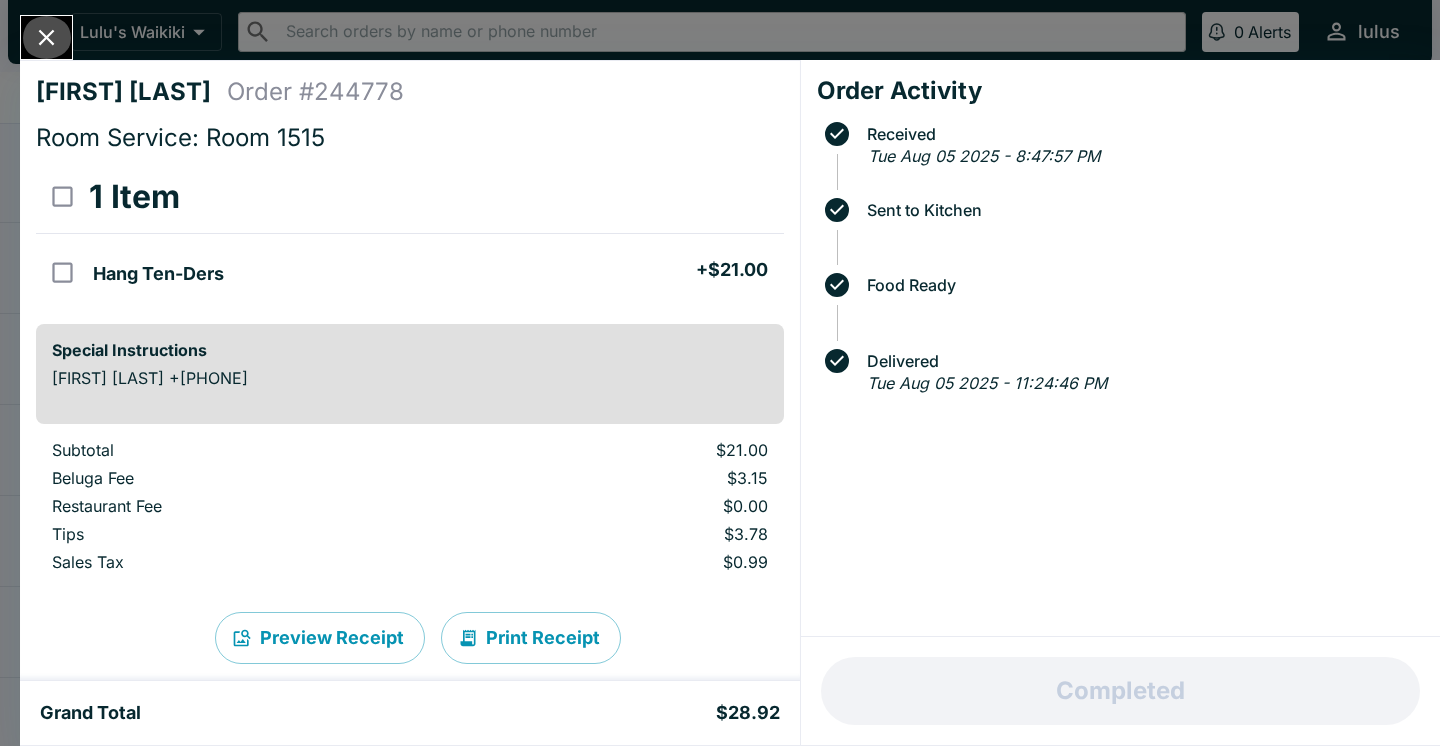 click 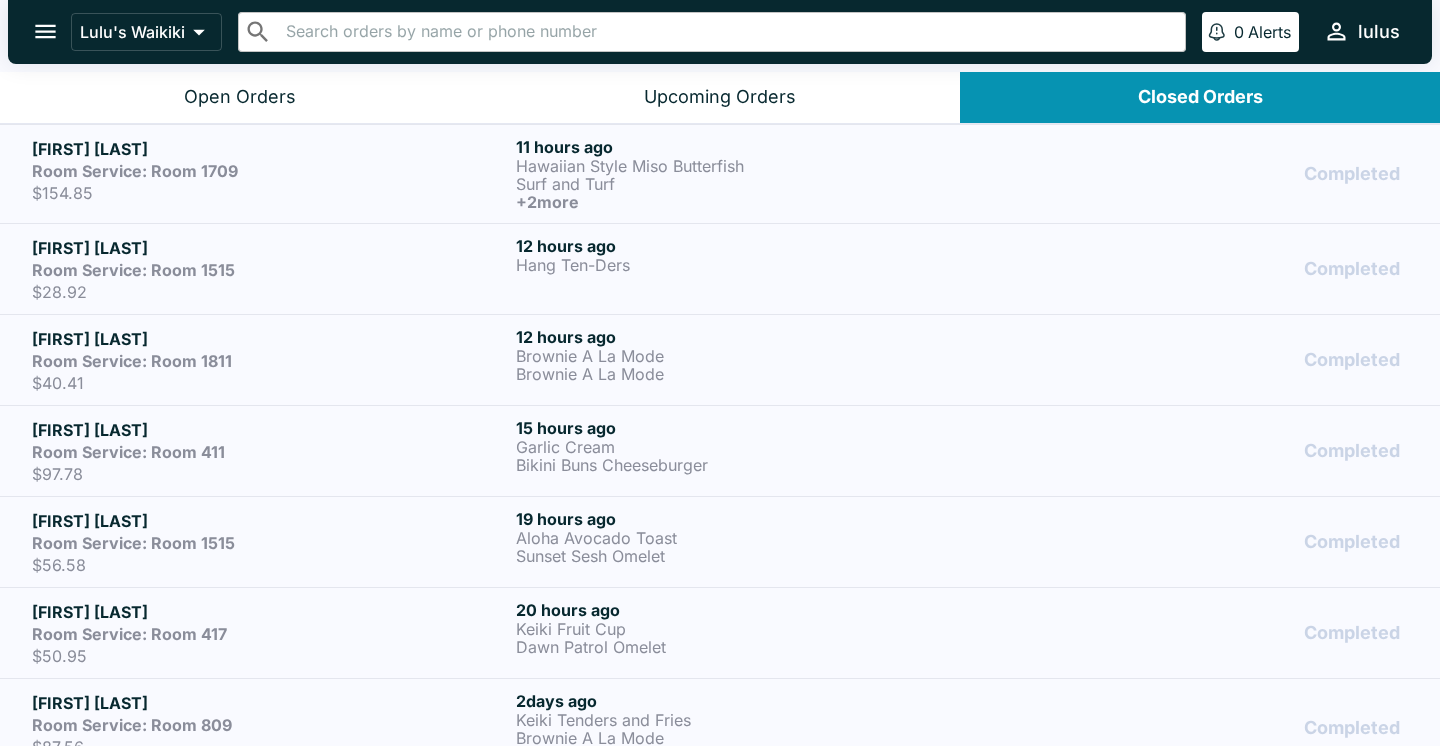 scroll, scrollTop: 0, scrollLeft: 0, axis: both 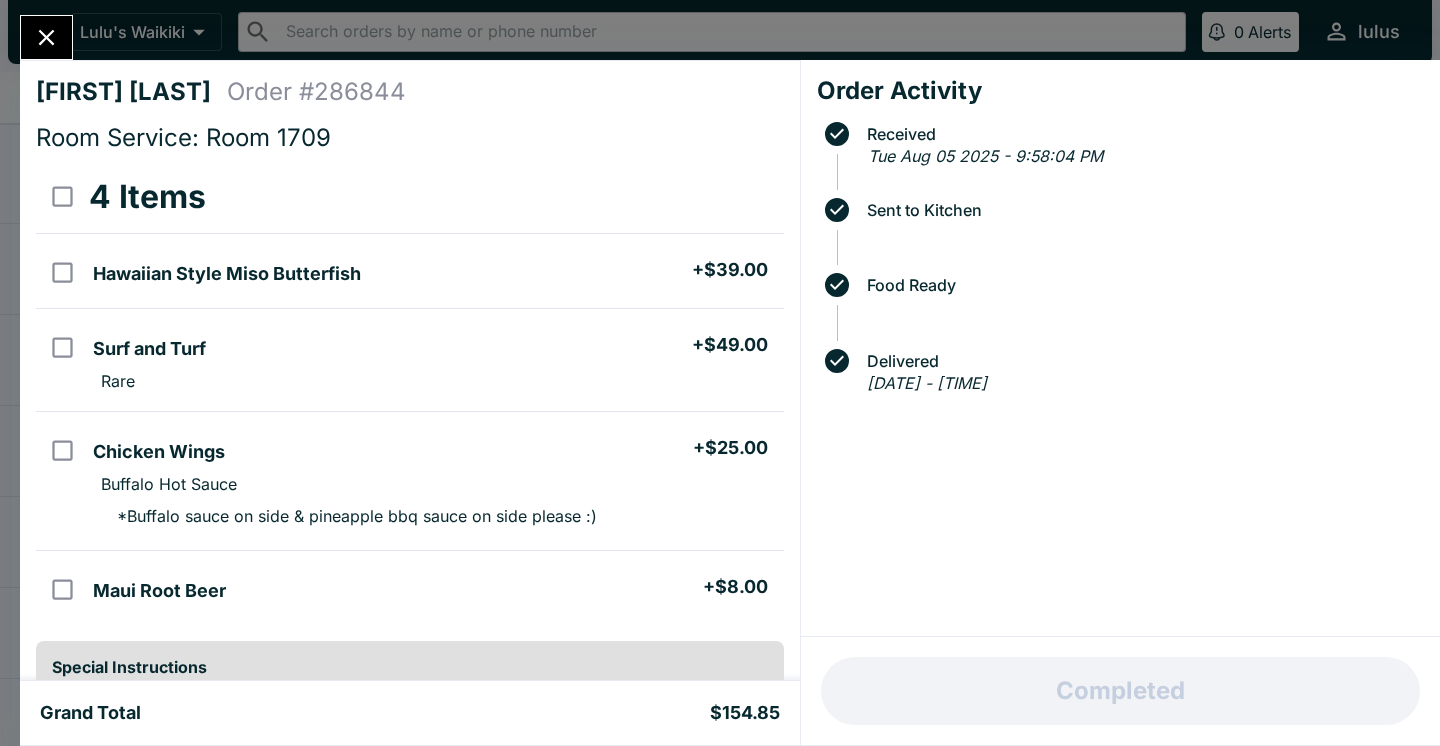 click 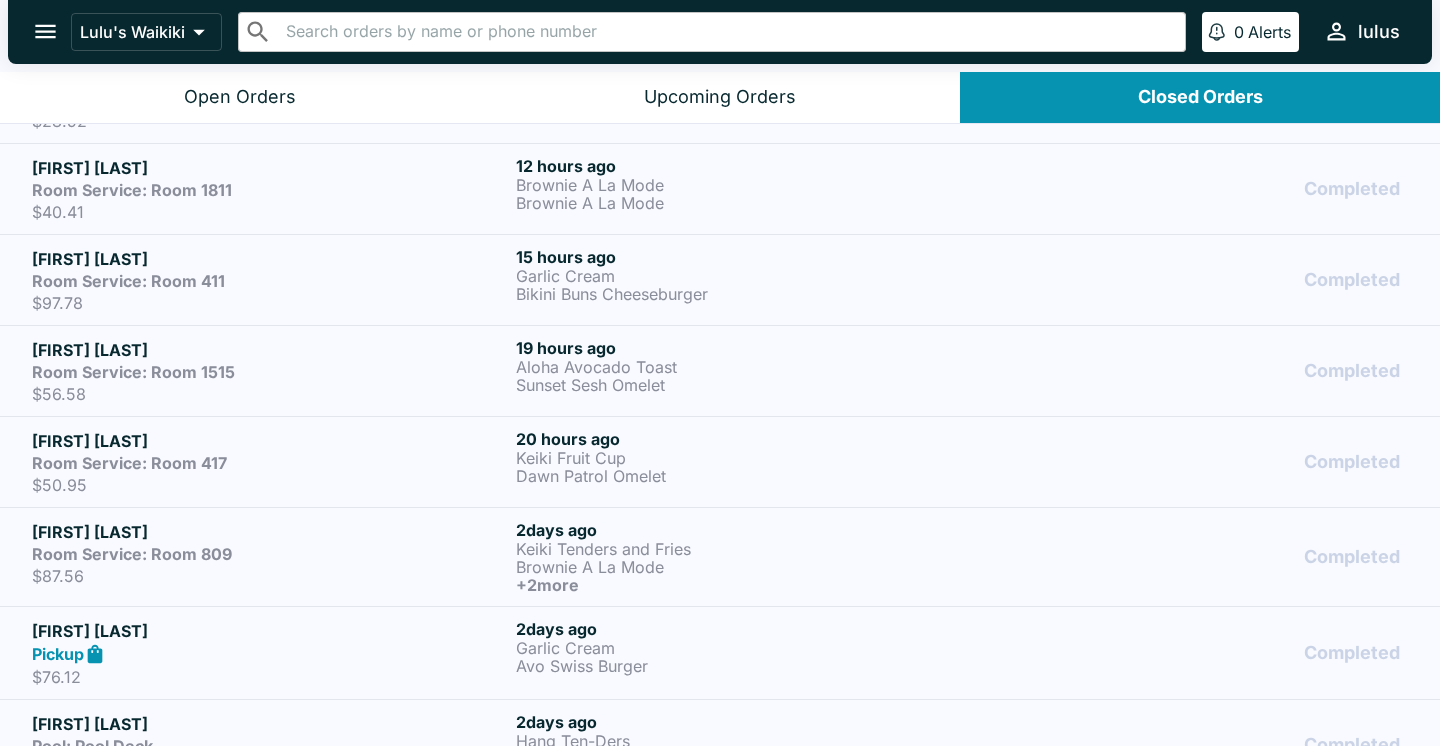 scroll, scrollTop: 174, scrollLeft: 0, axis: vertical 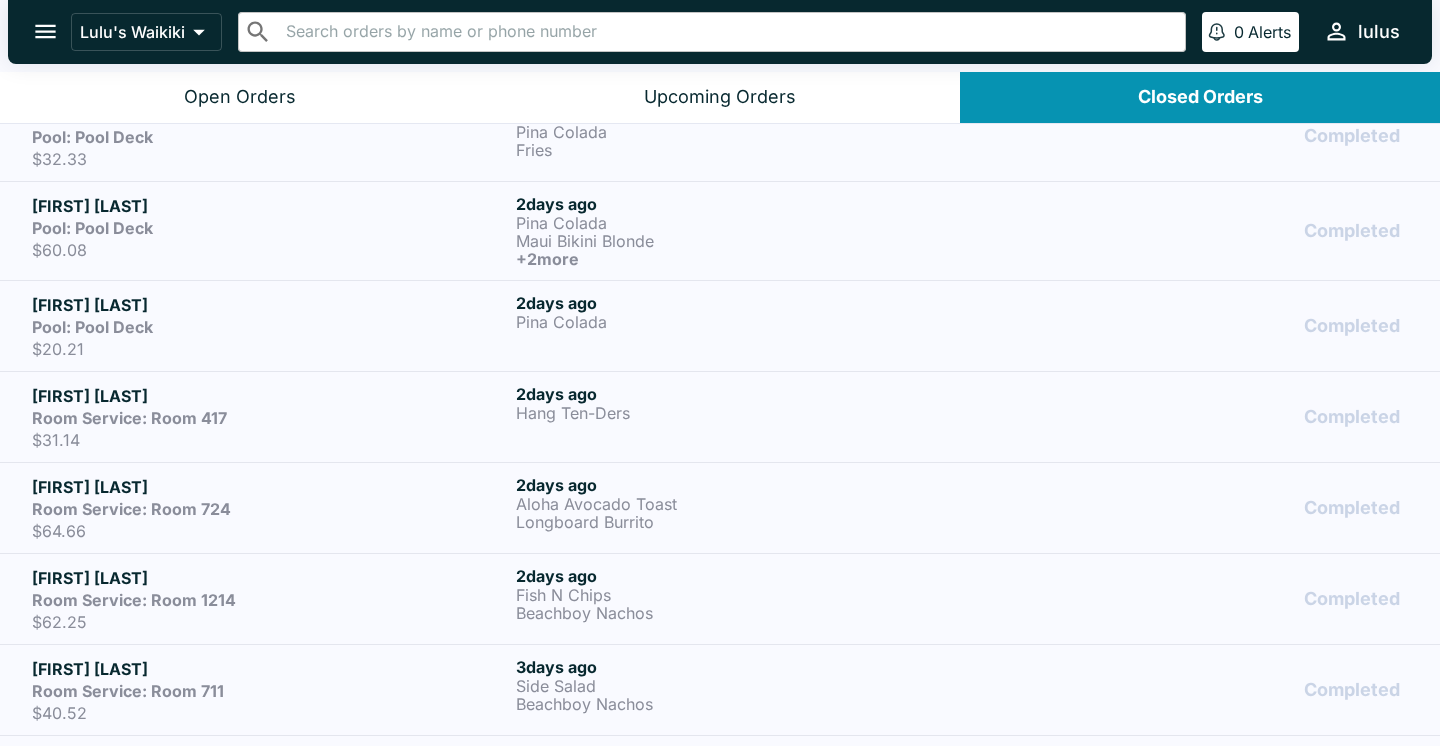 click on "Beachboy Nachos" at bounding box center (754, 613) 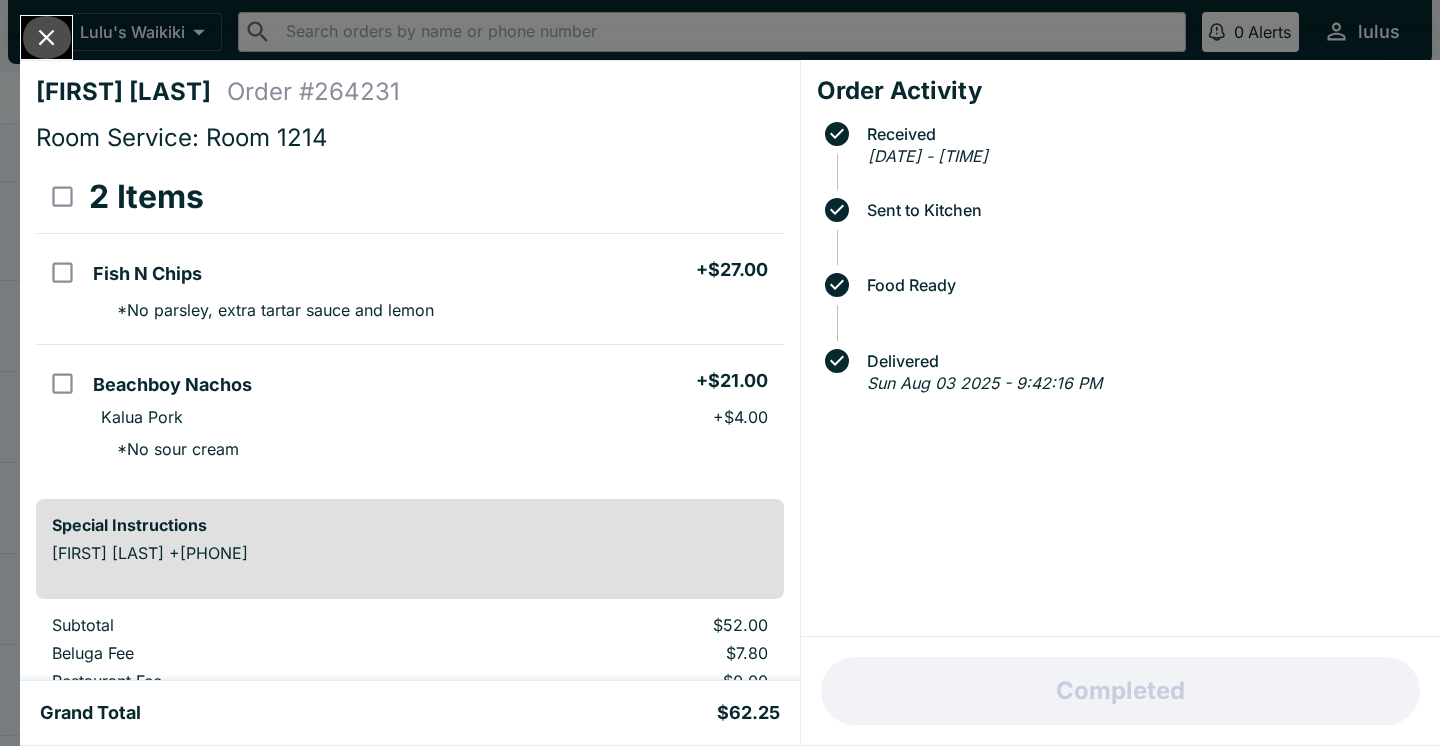 click at bounding box center [46, 37] 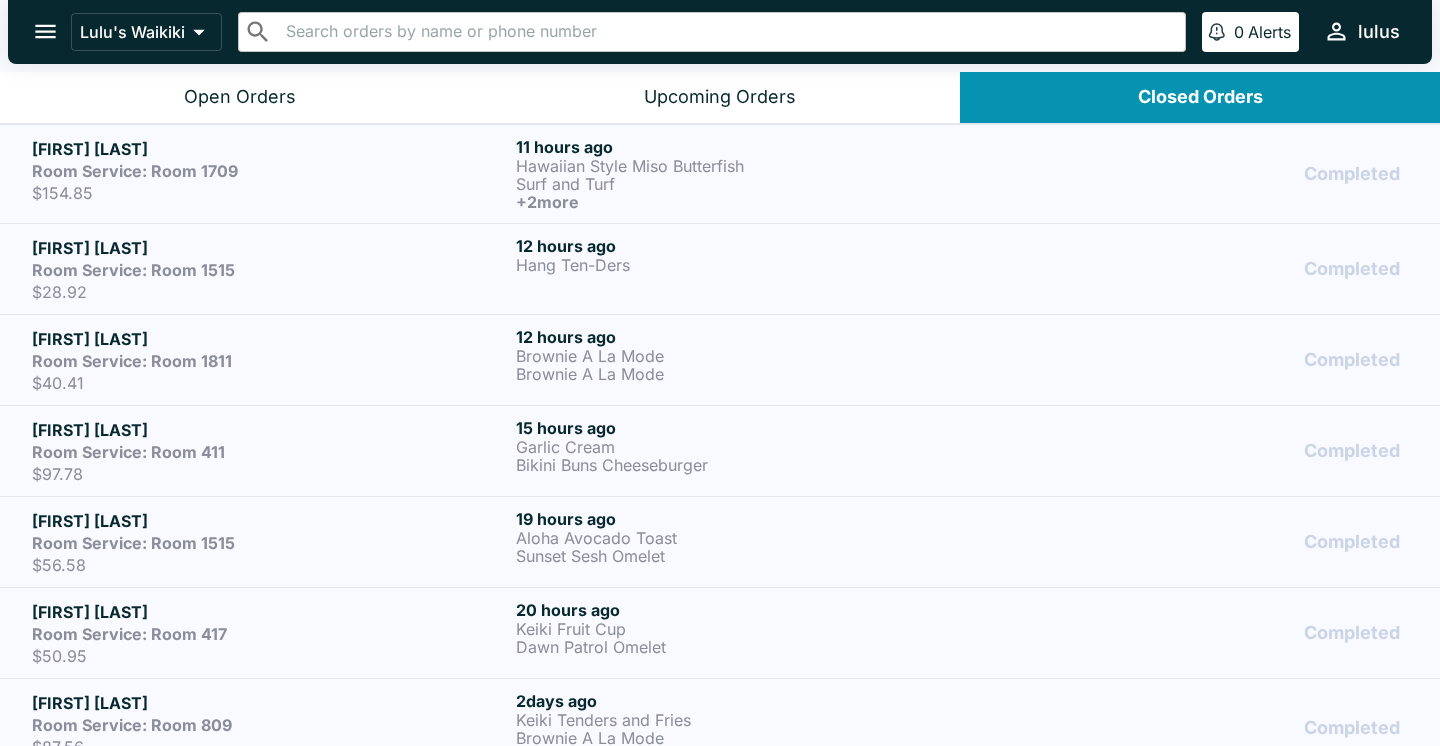 scroll, scrollTop: 0, scrollLeft: 0, axis: both 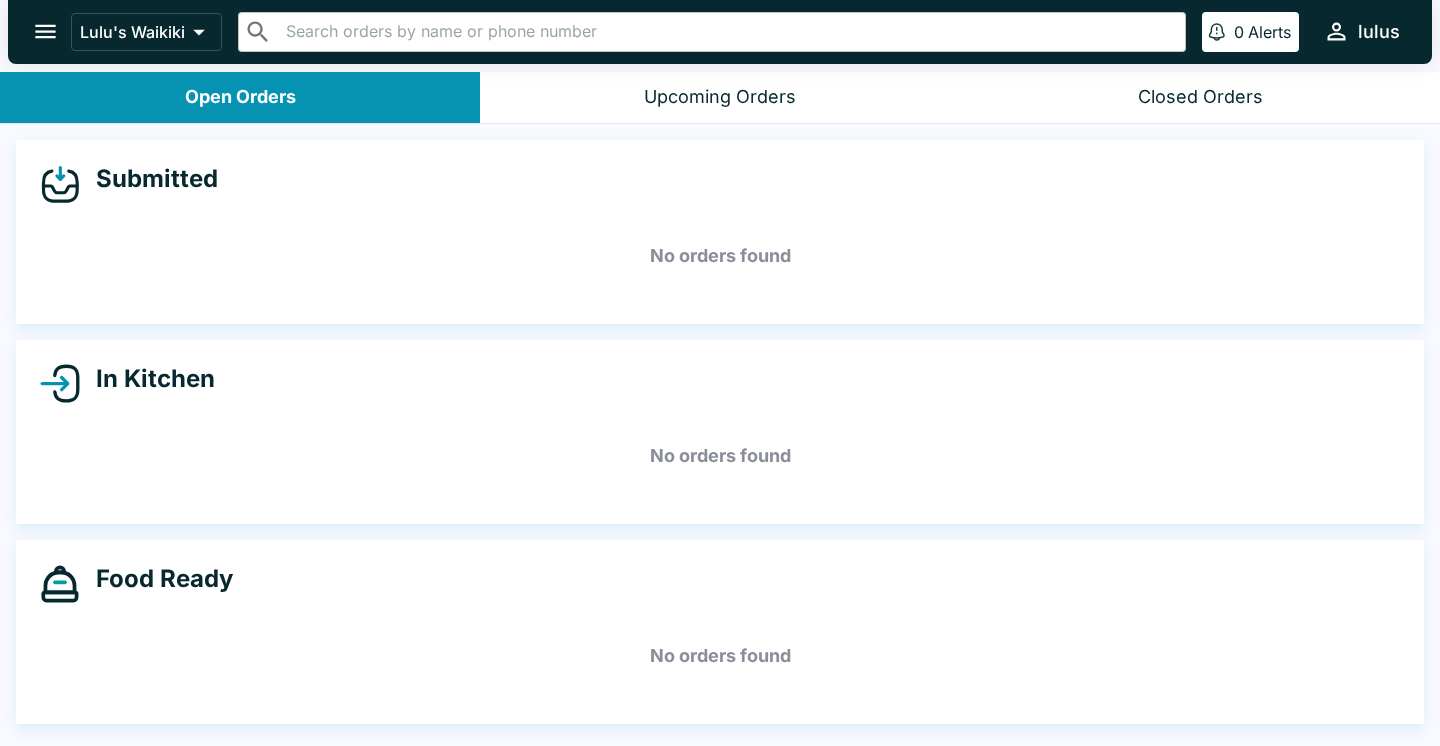 click on "Closed Orders" at bounding box center (1200, 97) 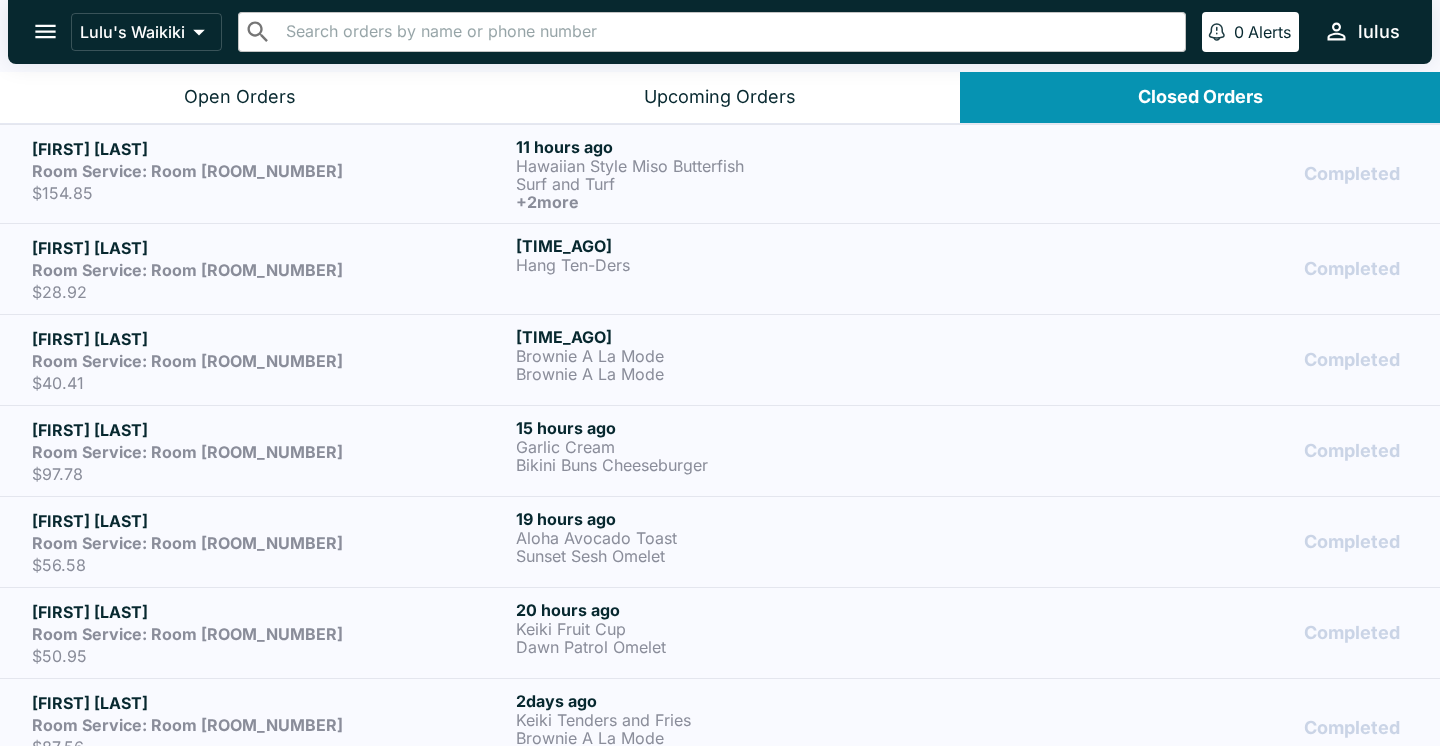 scroll, scrollTop: 17, scrollLeft: 0, axis: vertical 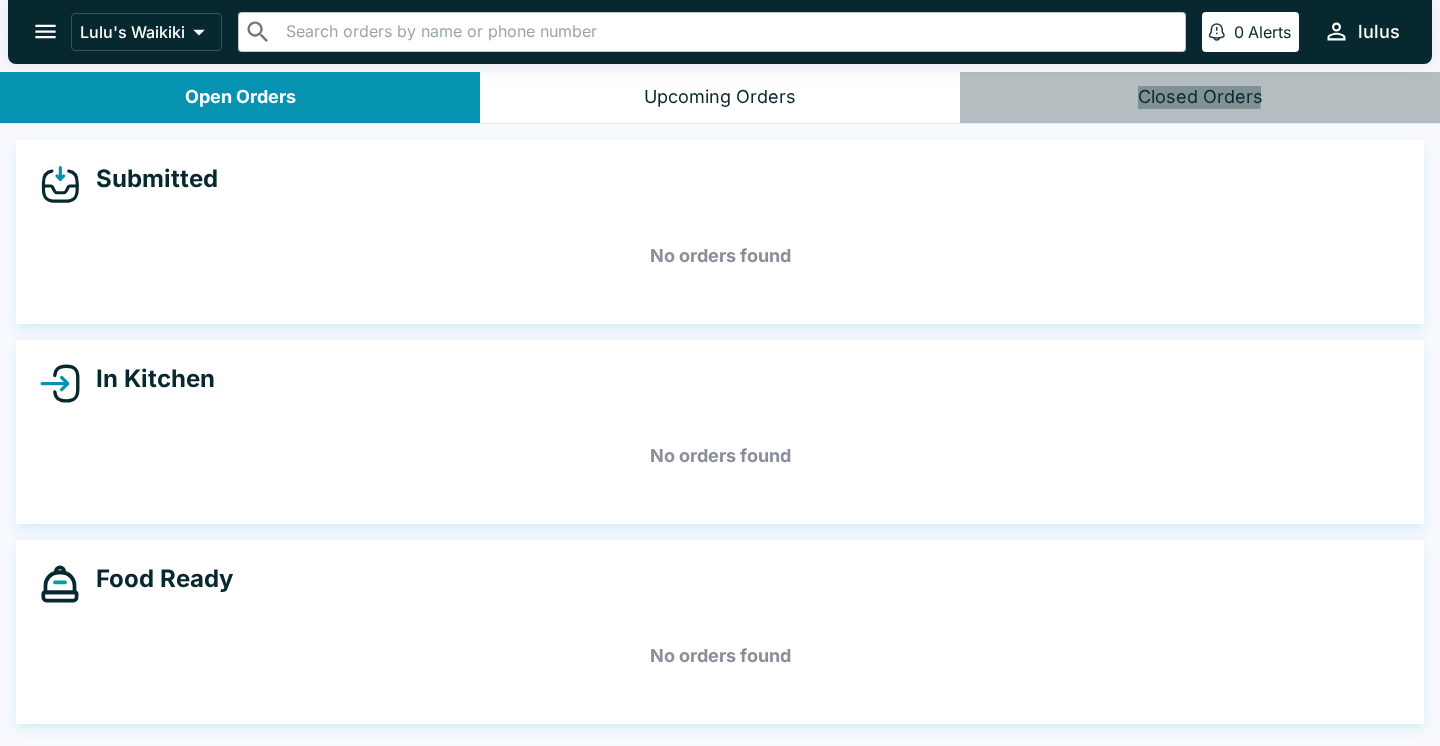click on "Closed Orders" at bounding box center (1200, 97) 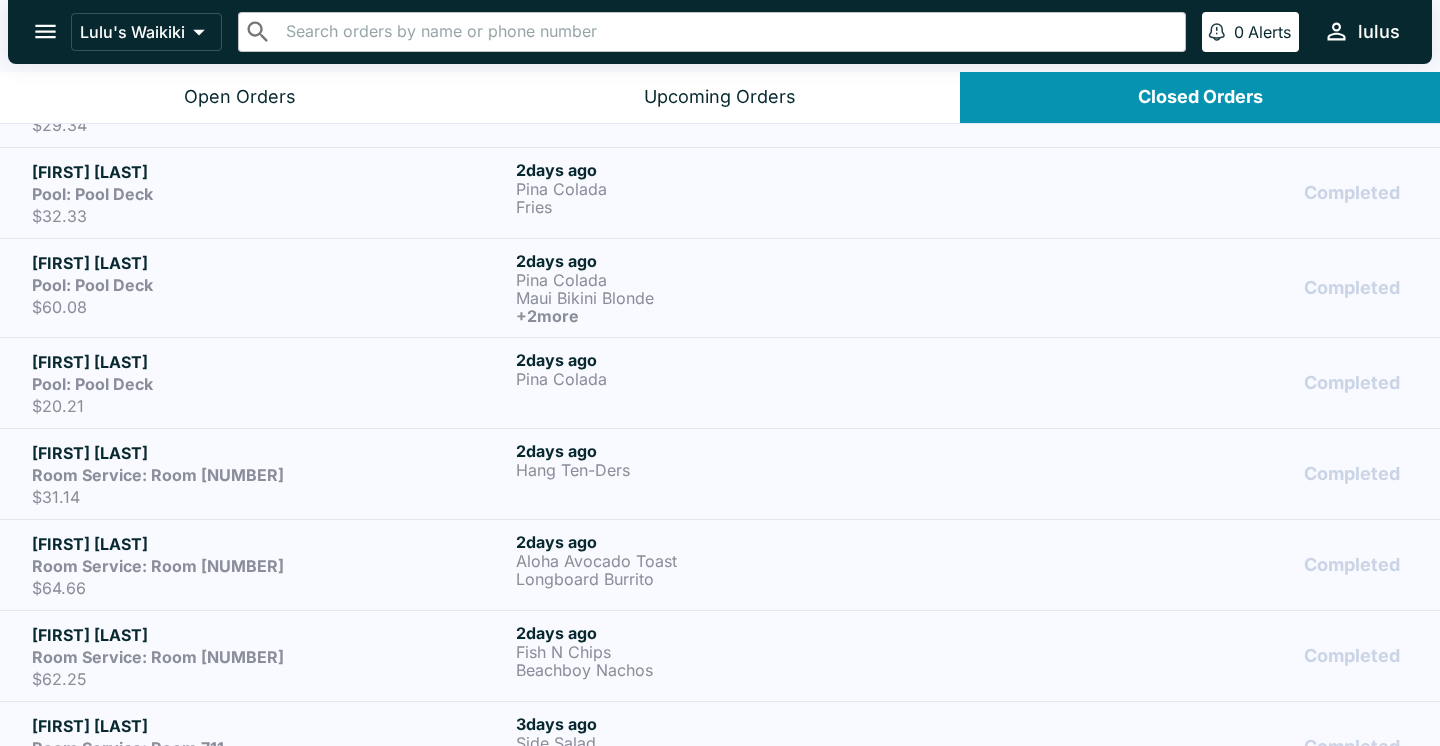 scroll, scrollTop: 807, scrollLeft: 0, axis: vertical 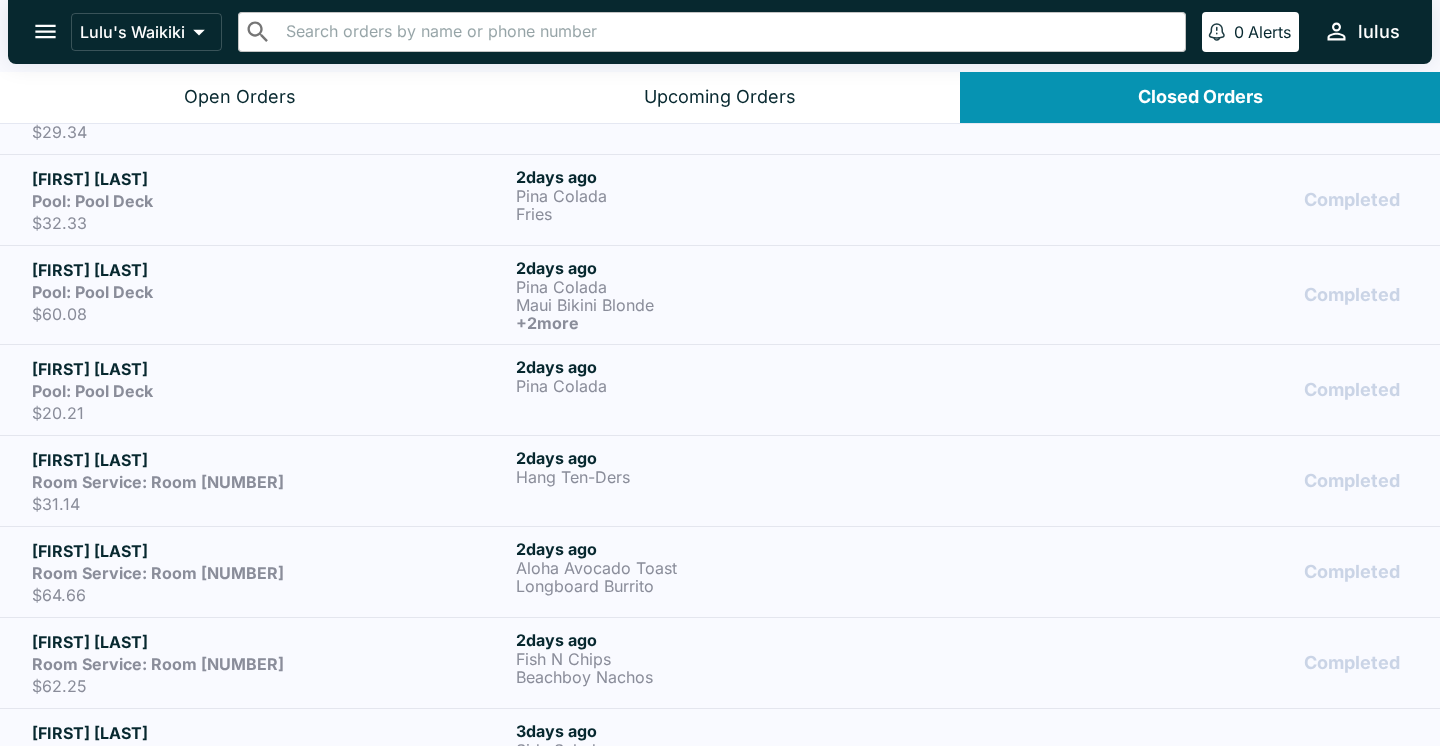click on "Pina Colada" at bounding box center [754, 287] 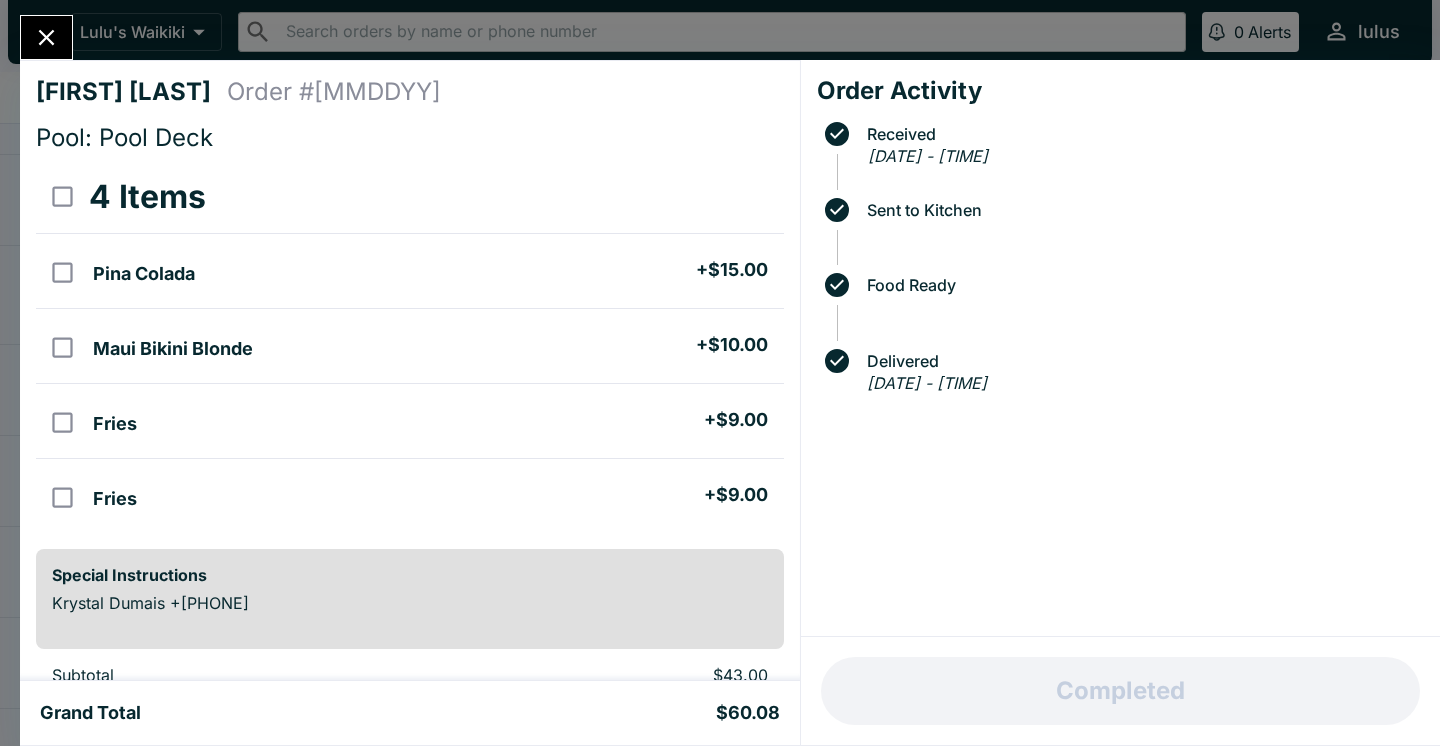click 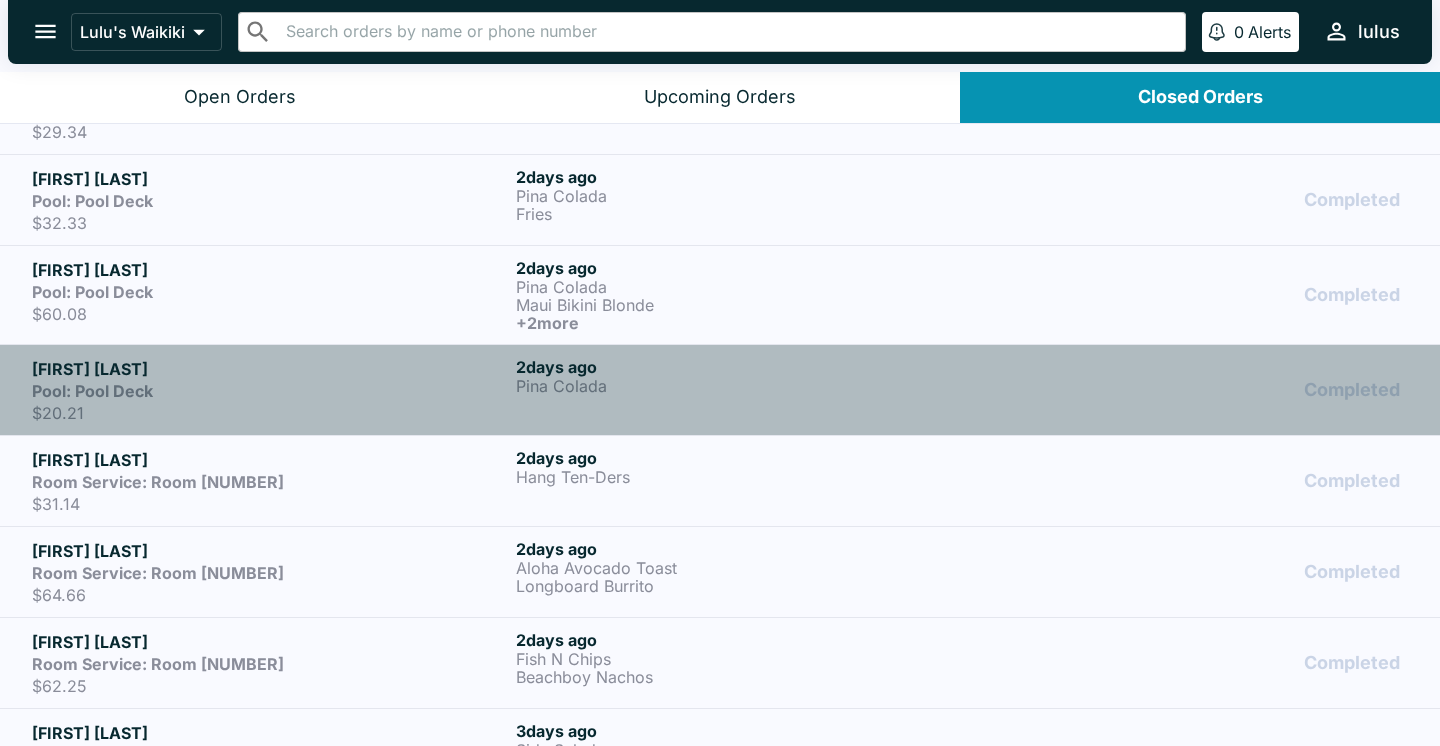 click on "$20.21" at bounding box center (270, 413) 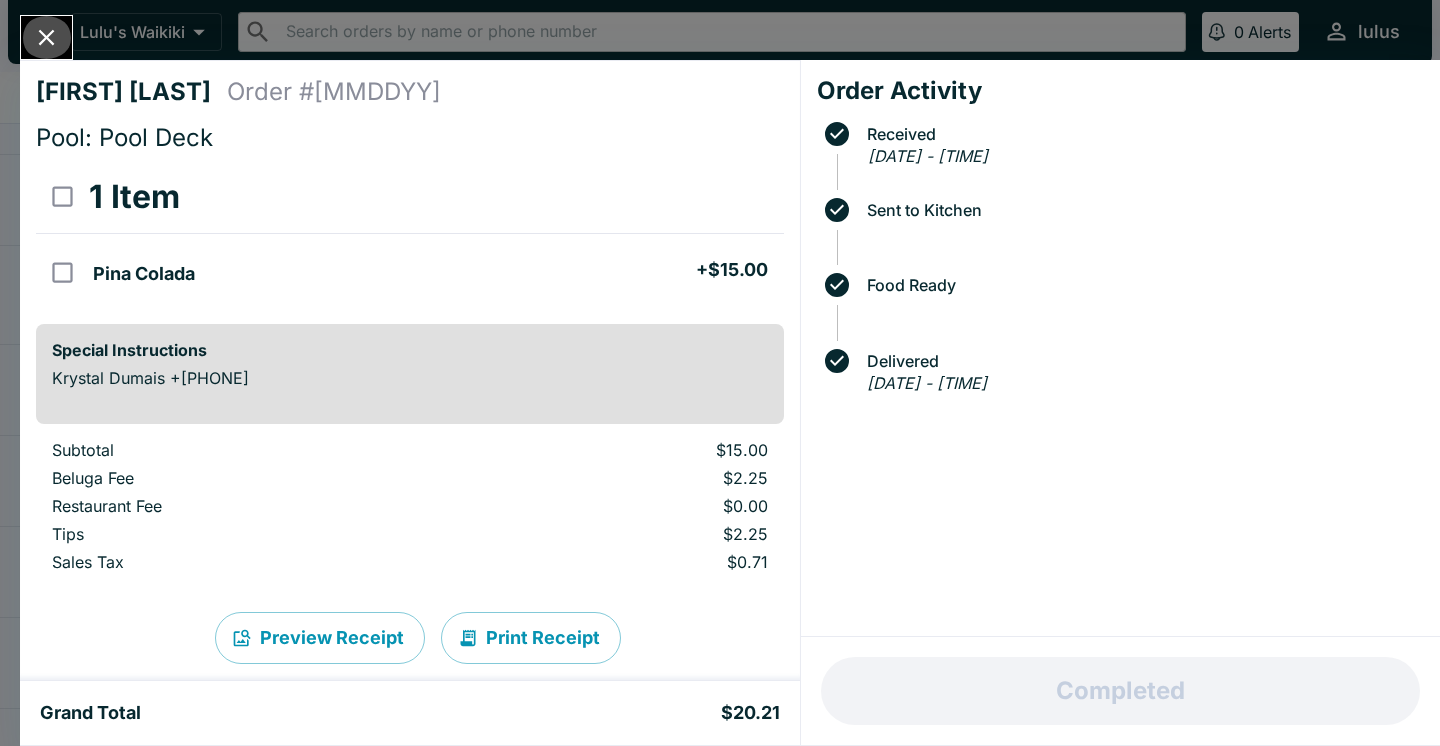 click 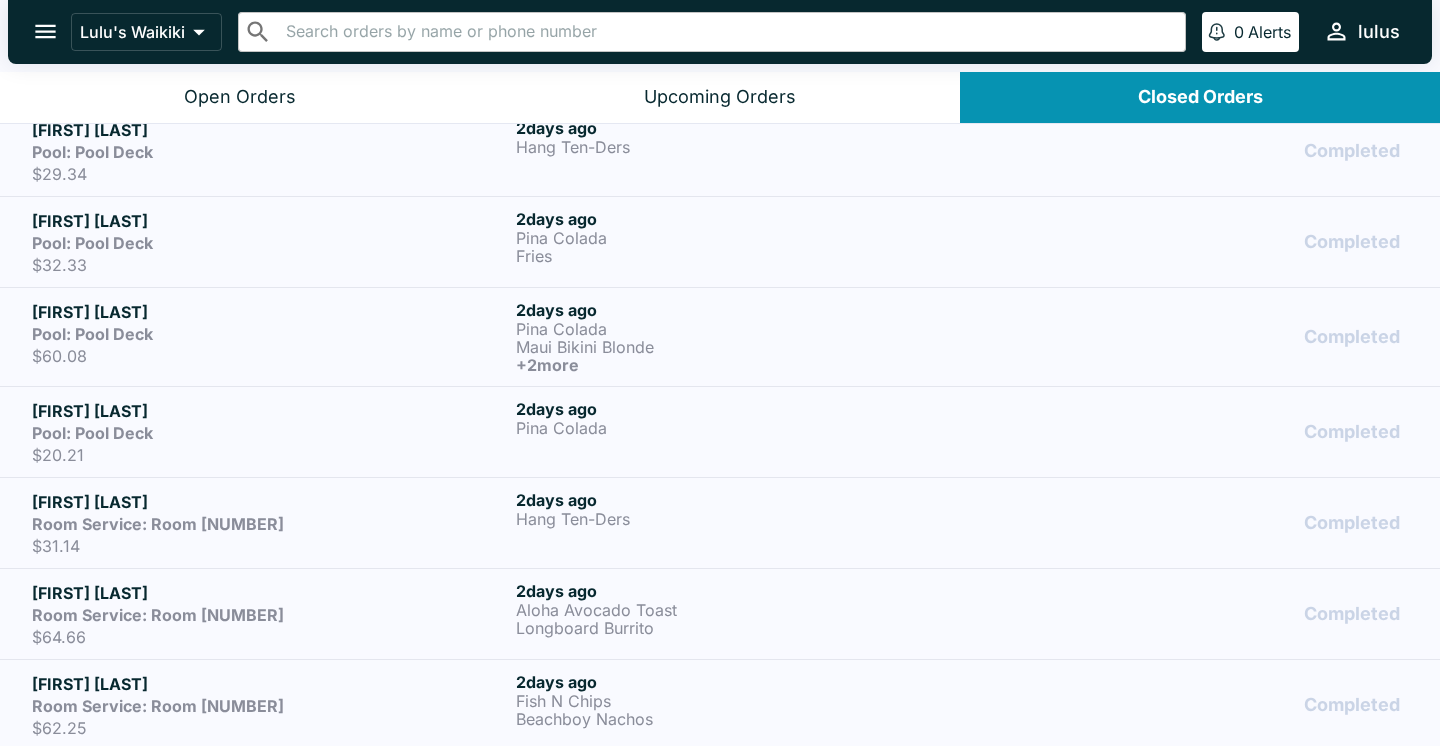 scroll, scrollTop: 752, scrollLeft: 0, axis: vertical 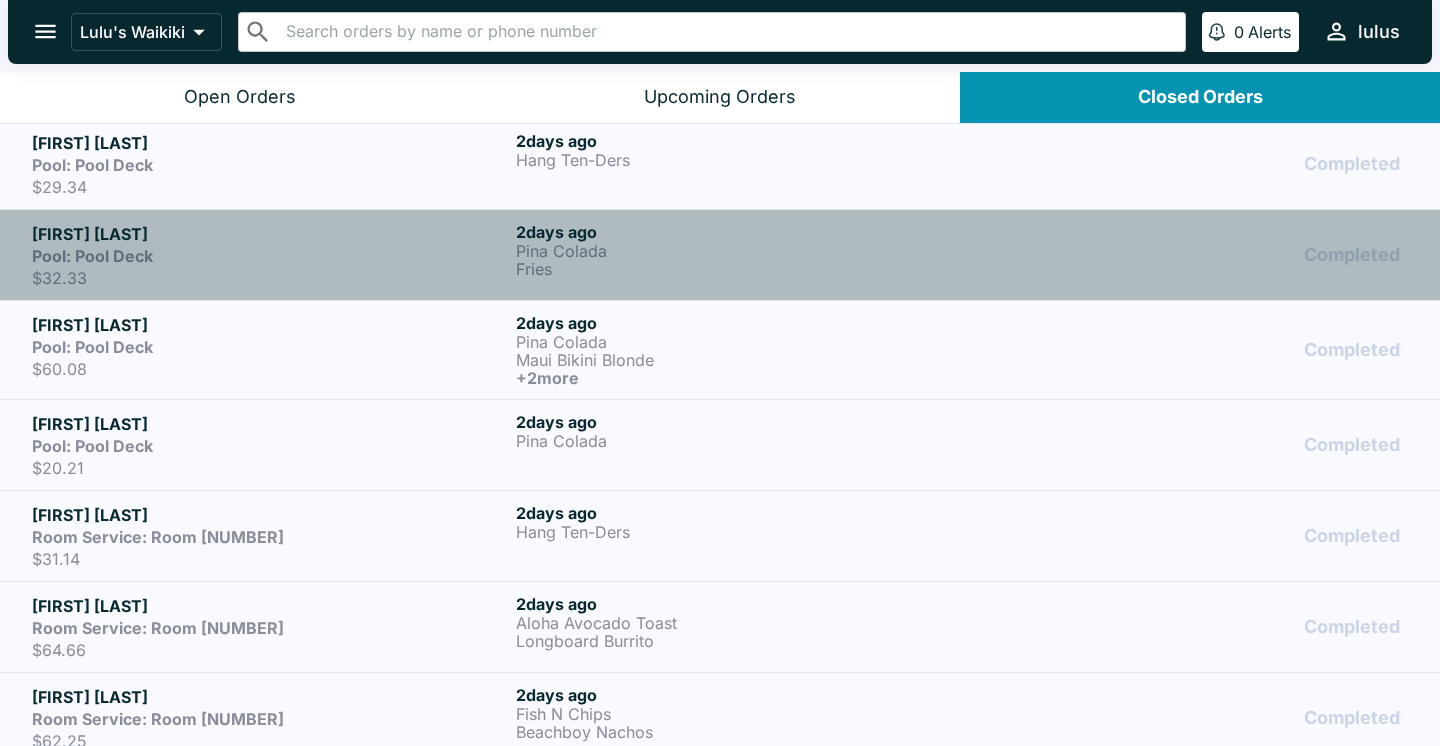 click on "$32.33" at bounding box center [270, 278] 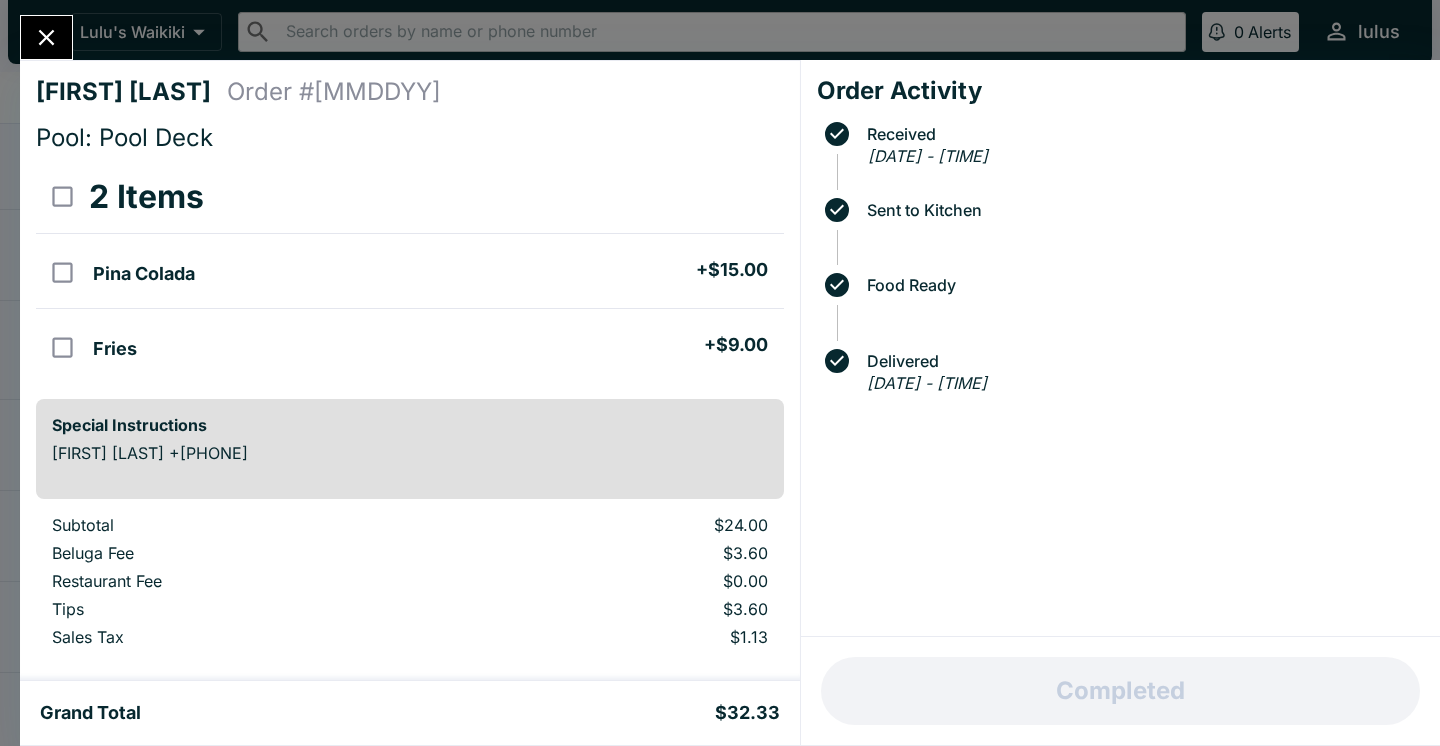 click 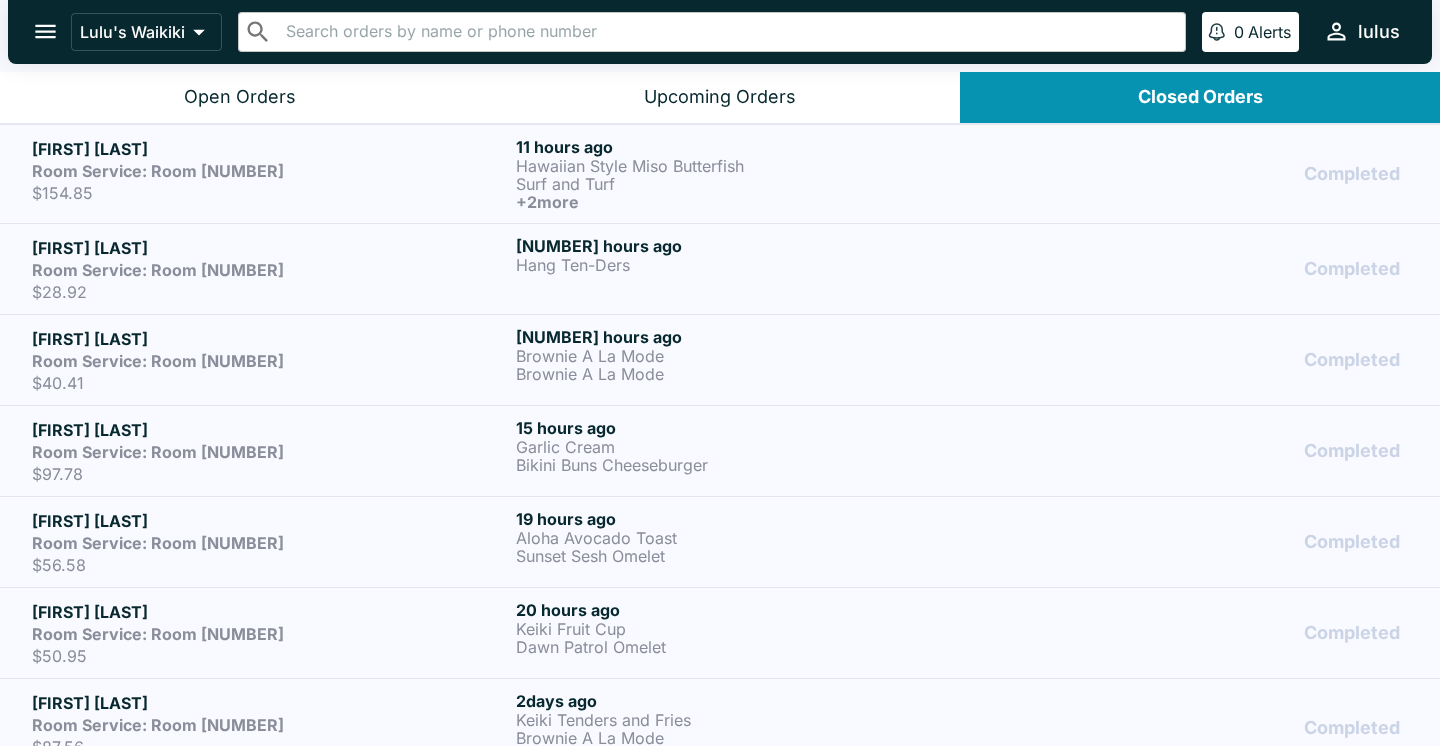 scroll, scrollTop: 0, scrollLeft: 0, axis: both 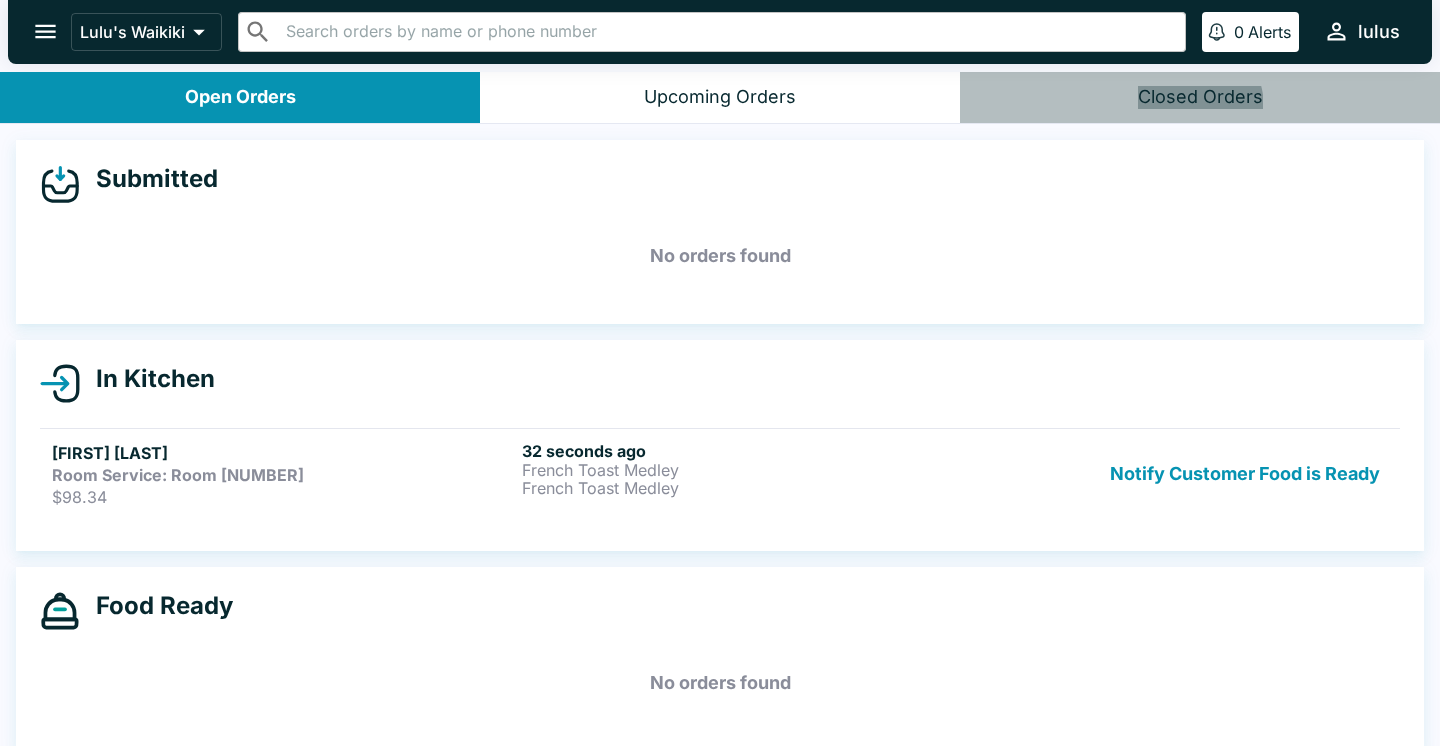 click on "Closed Orders" at bounding box center [1200, 97] 